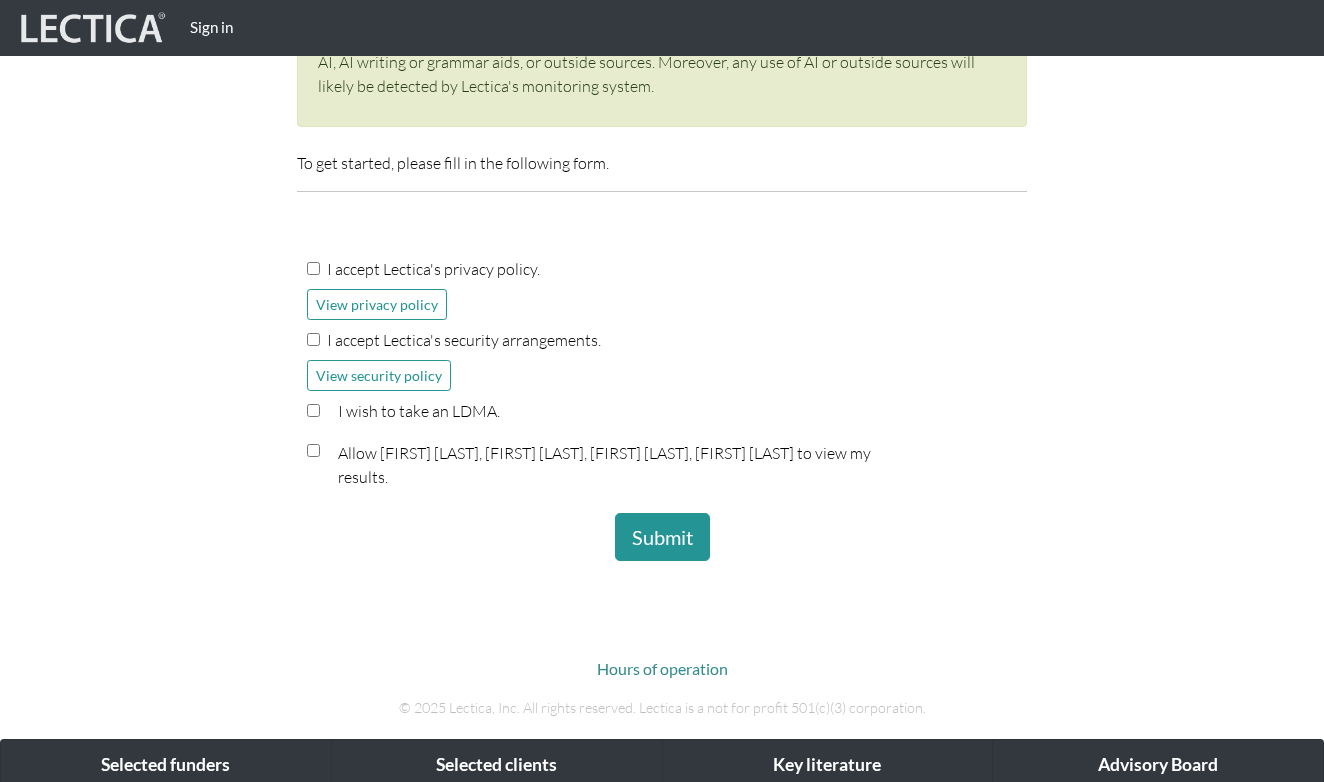 scroll, scrollTop: 468, scrollLeft: 0, axis: vertical 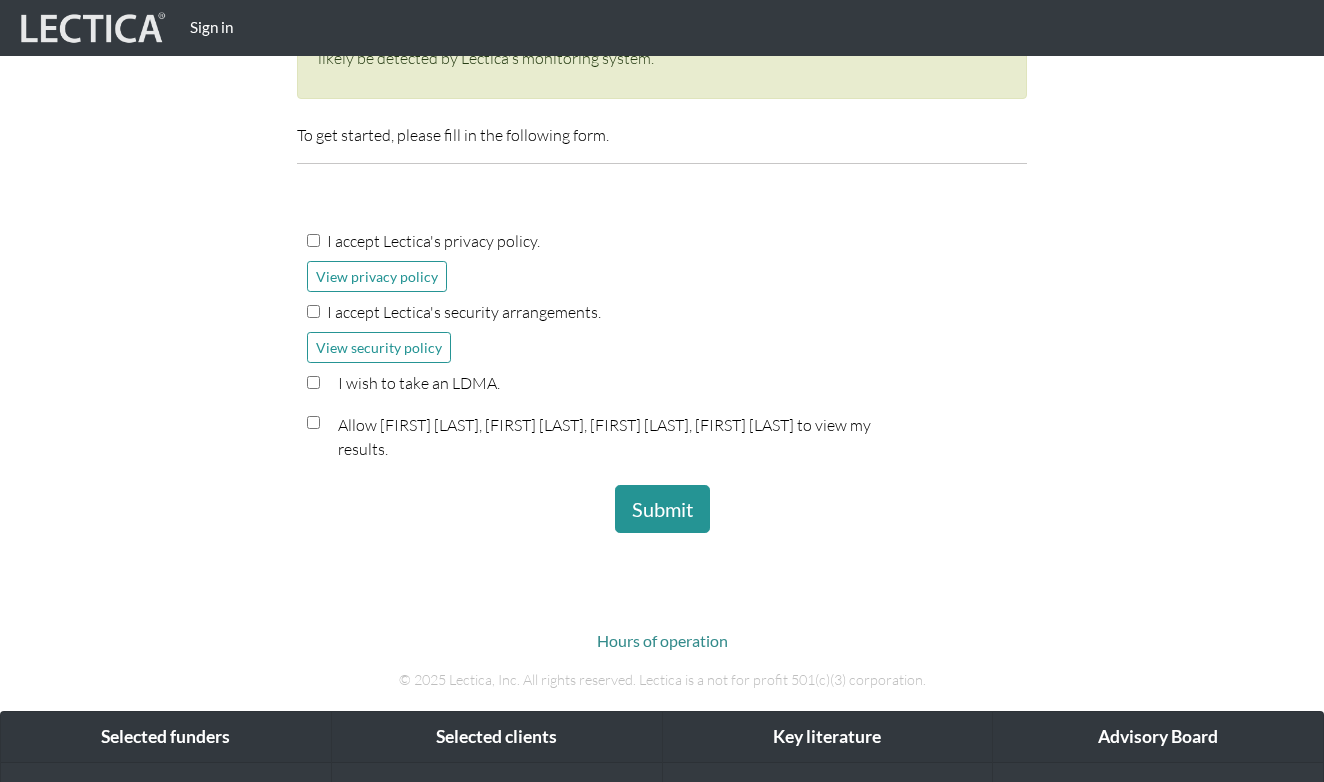 click on "I accept Lectica's privacy policy." at bounding box center [662, 245] 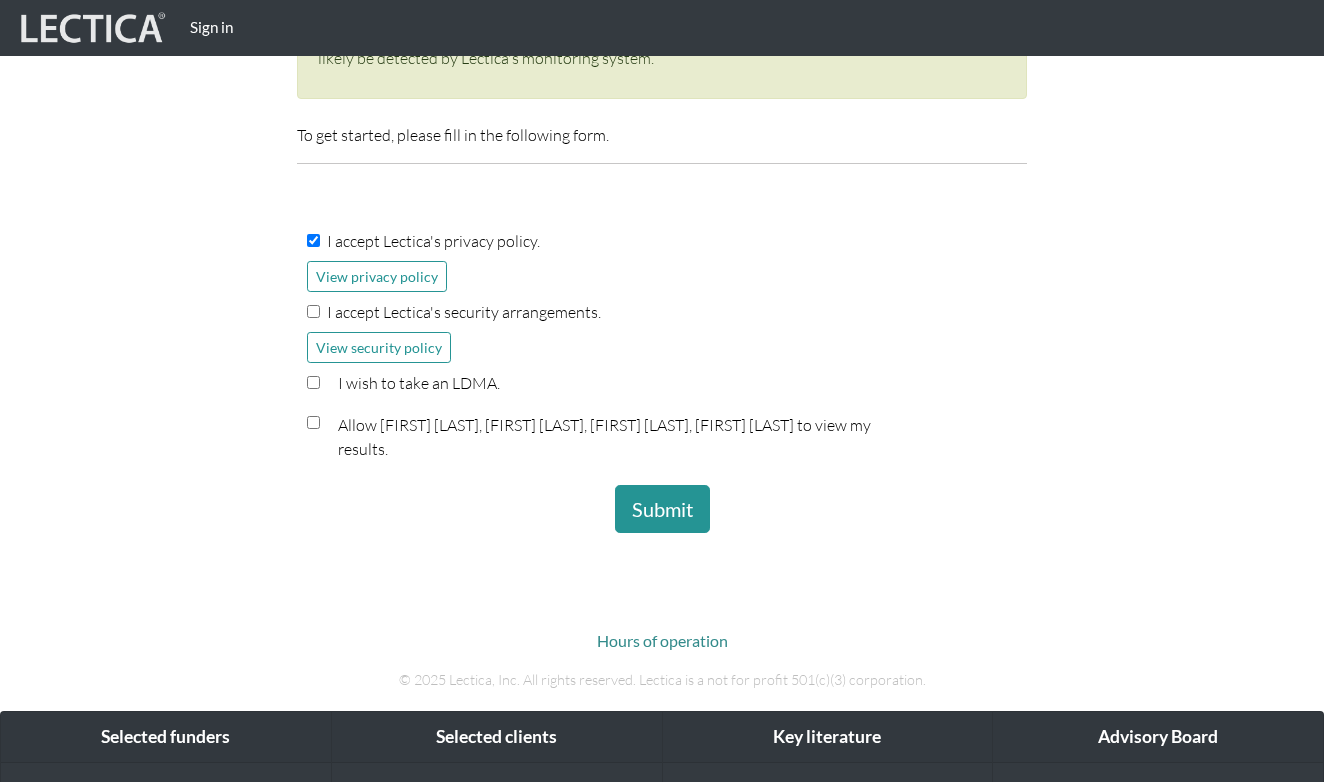 click on "I accept Lectica's security arrangements." at bounding box center [313, 311] 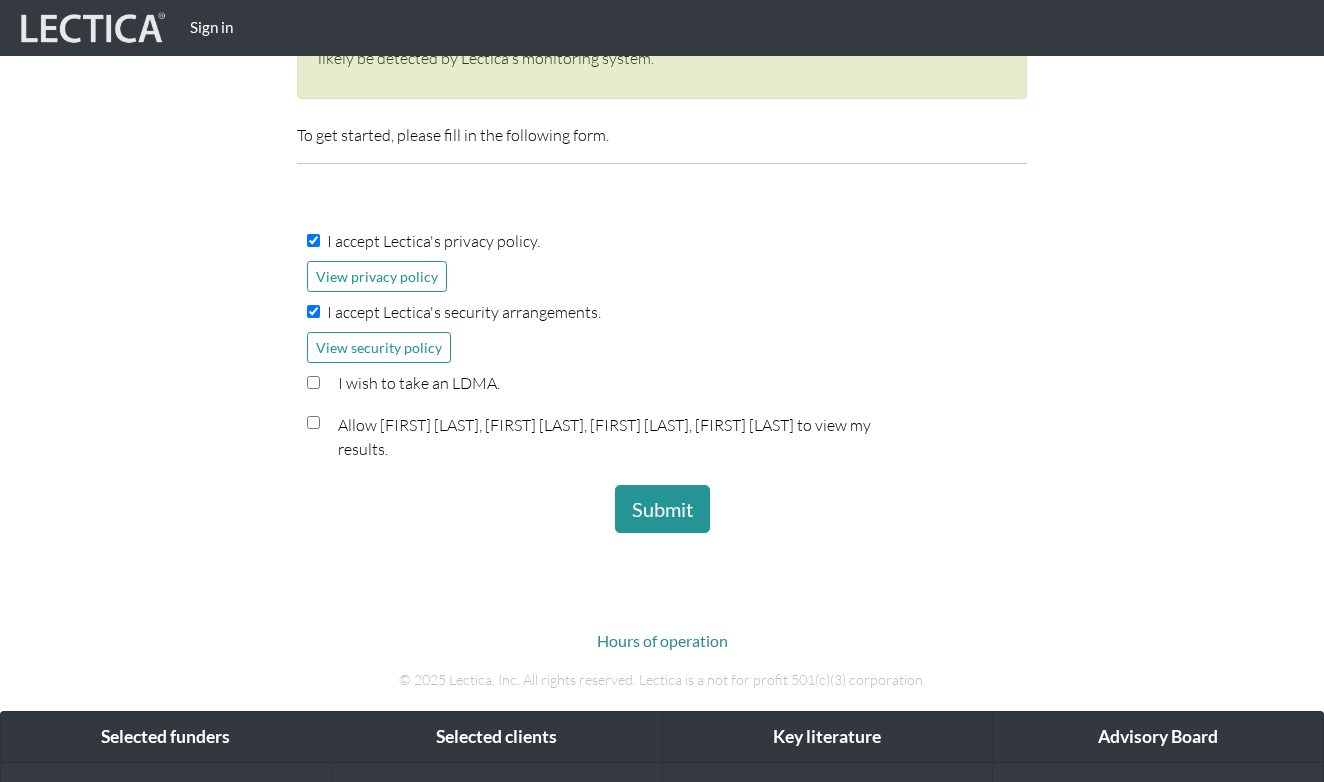 click on "I wish to take an LDMA." at bounding box center (662, 387) 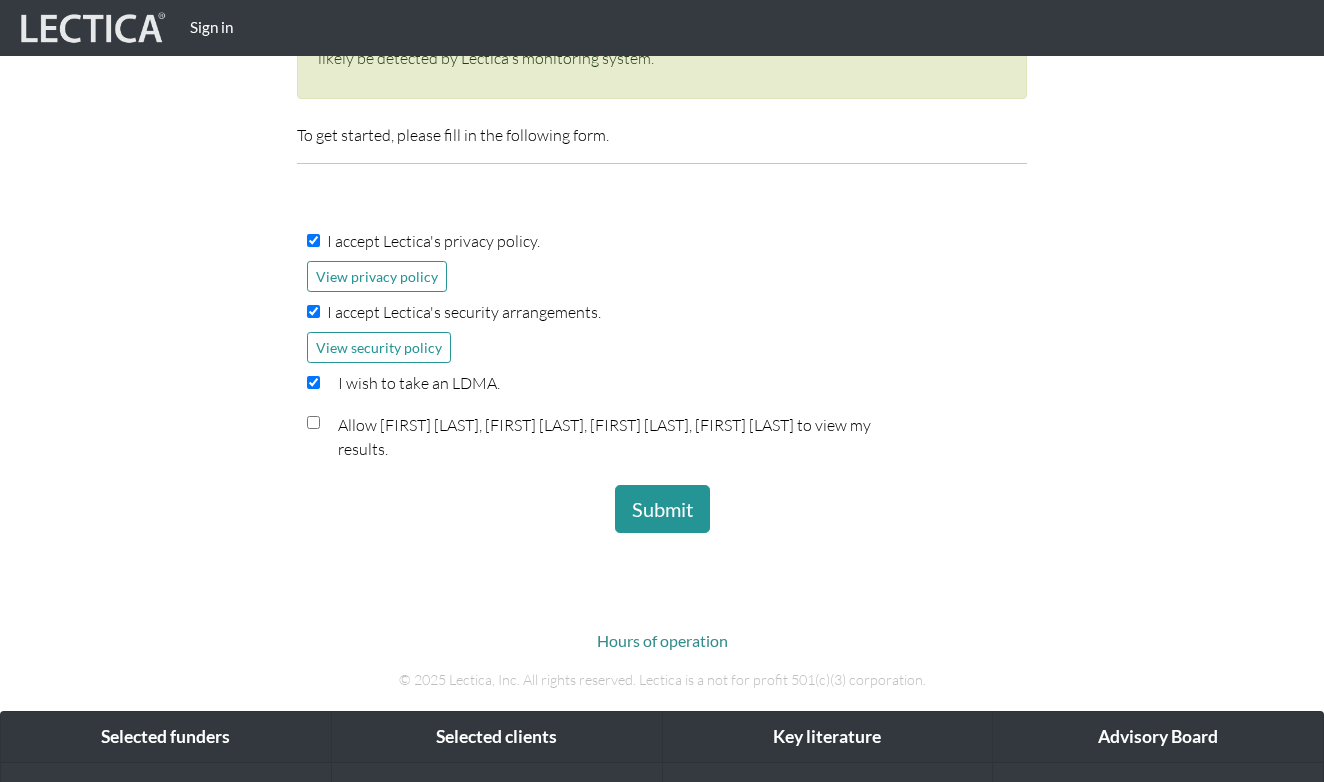 click at bounding box center (313, 422) 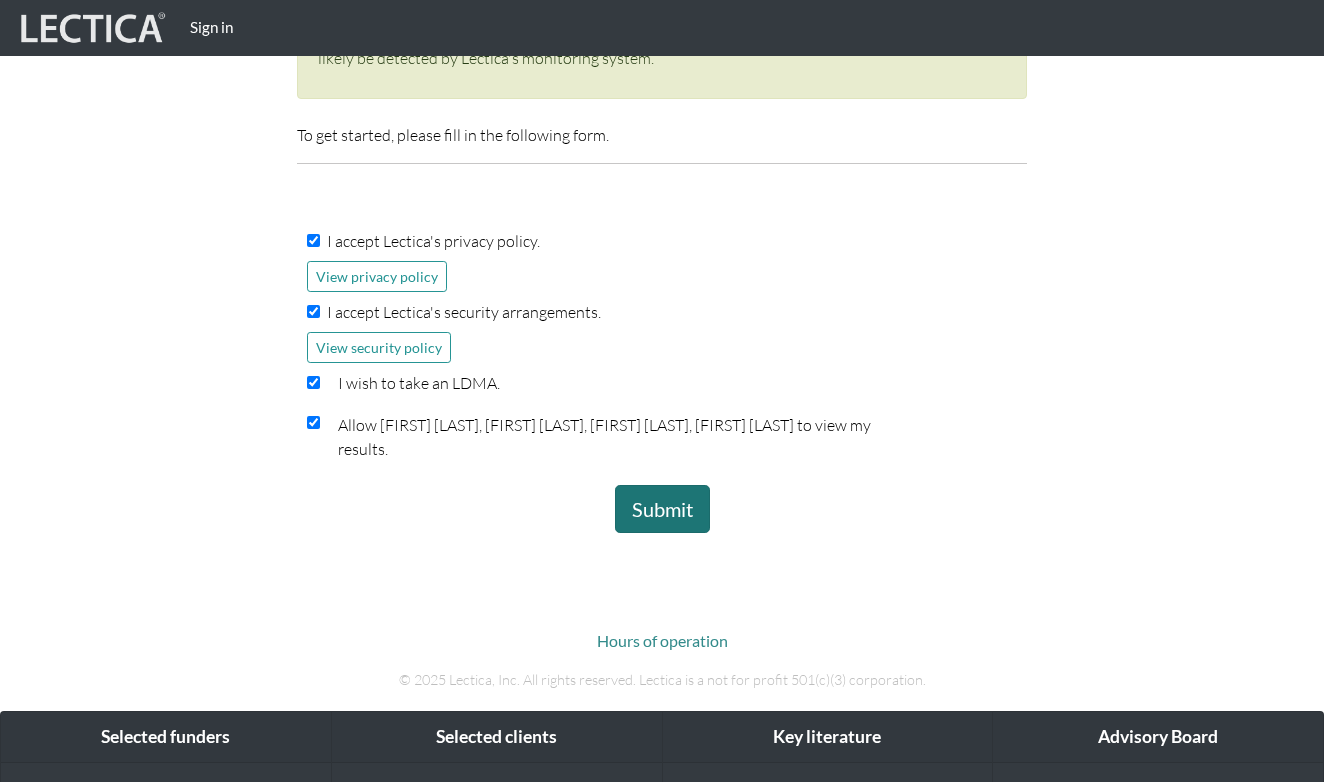 click on "Submit" at bounding box center (662, 509) 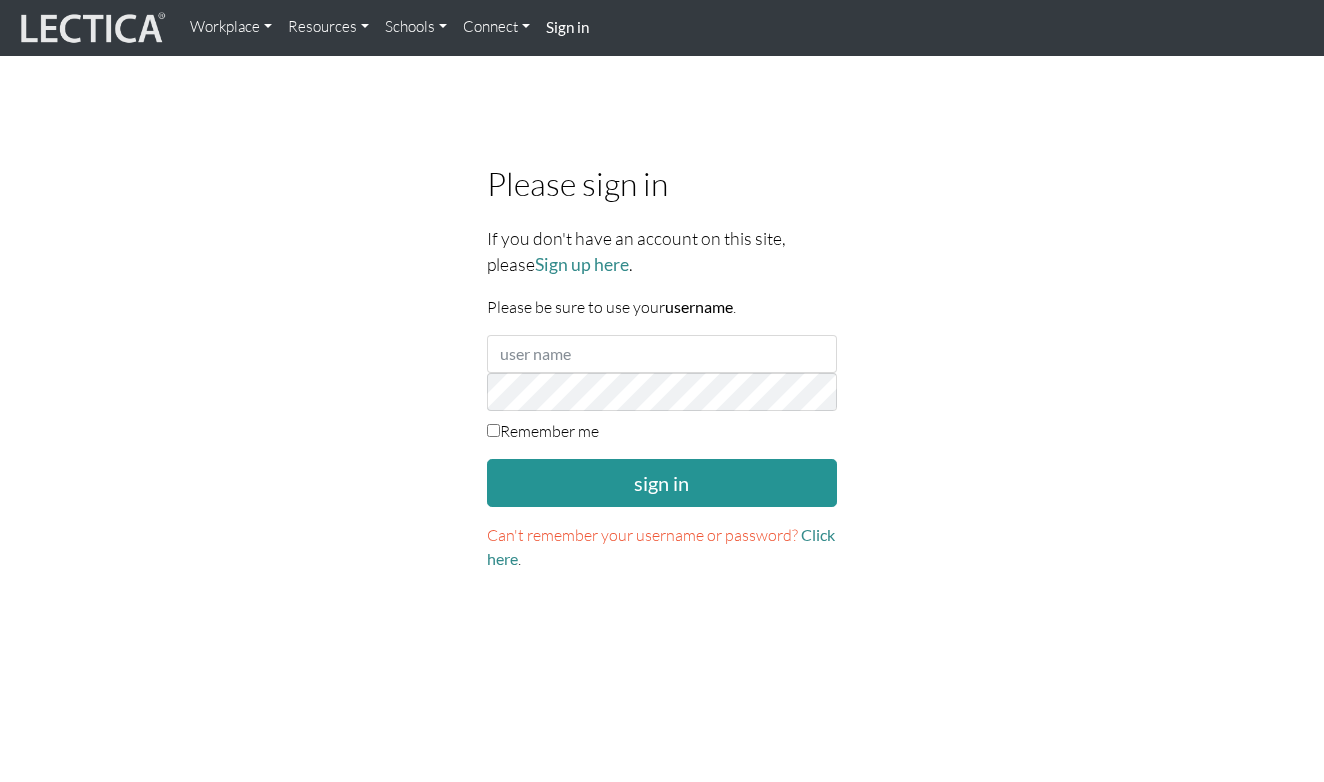 scroll, scrollTop: 0, scrollLeft: 0, axis: both 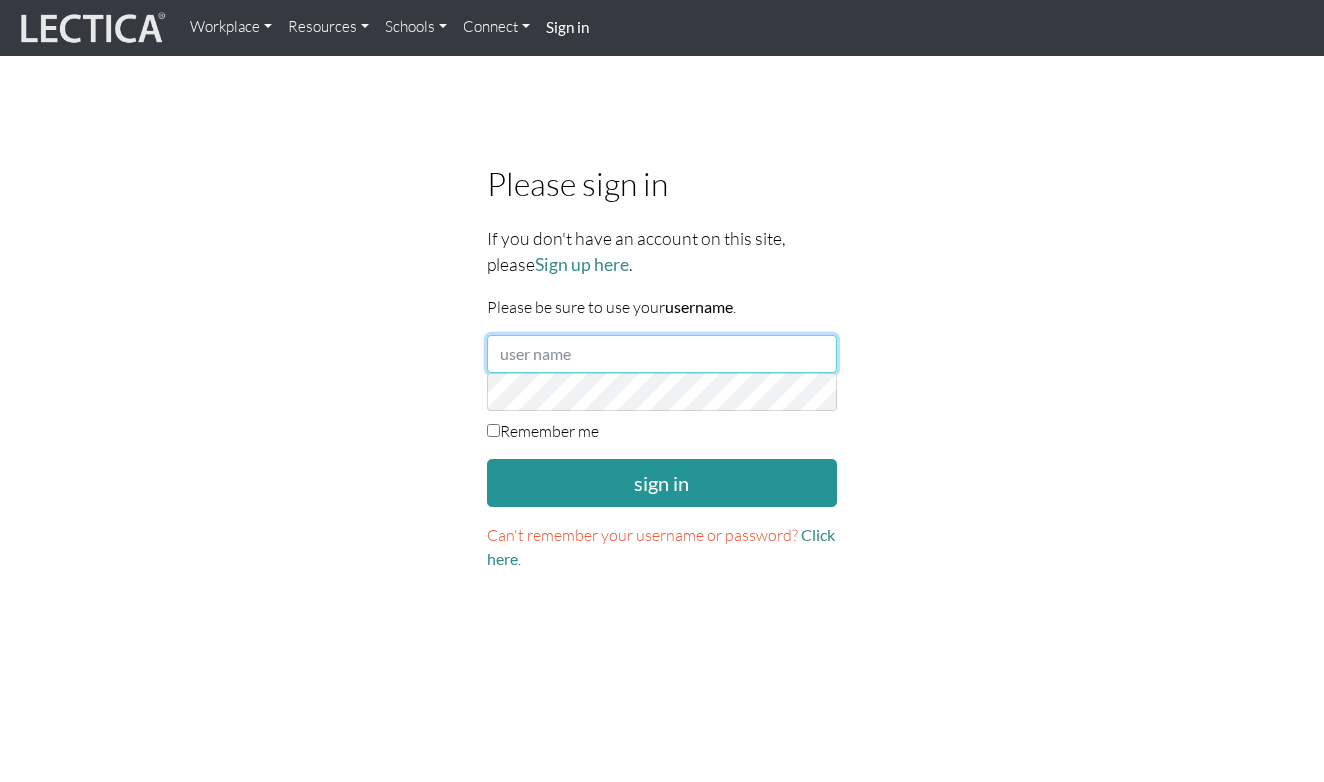 click at bounding box center (662, 354) 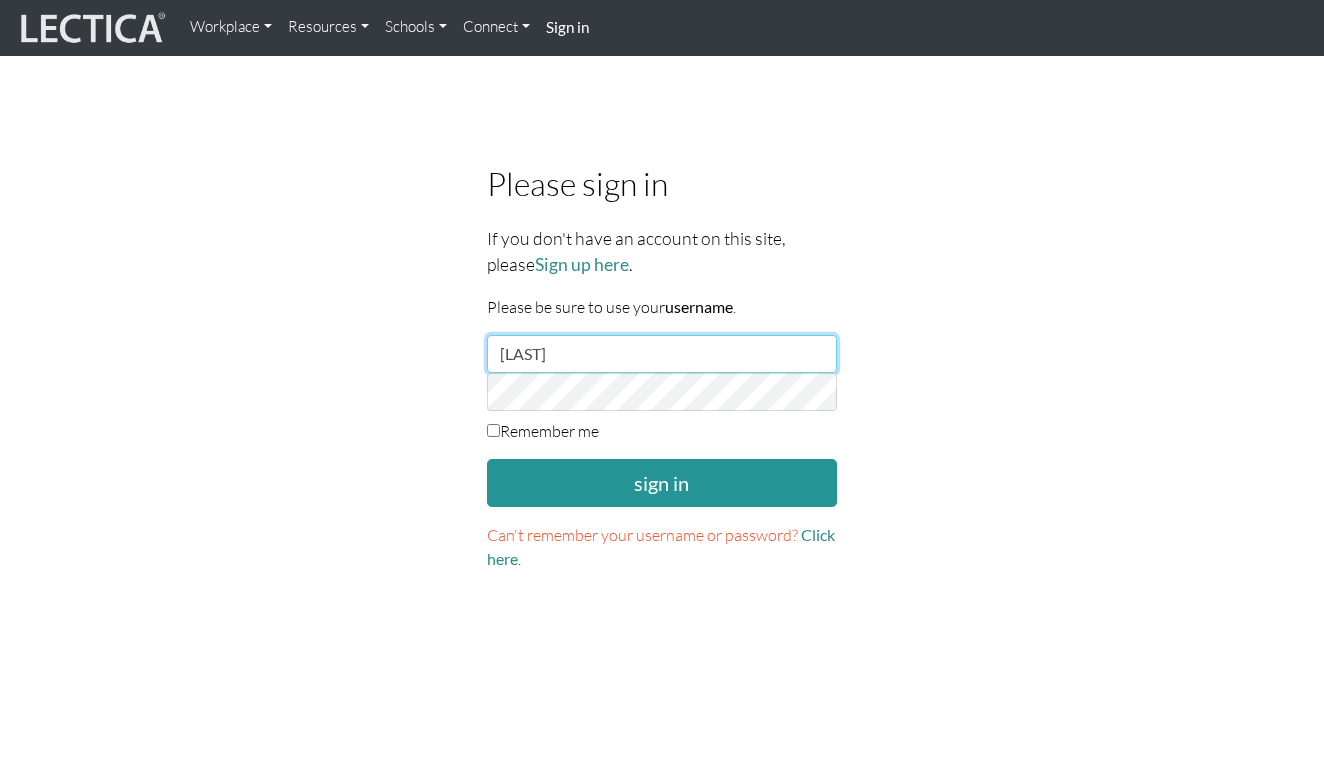type on "[FIRST] [LAST]" 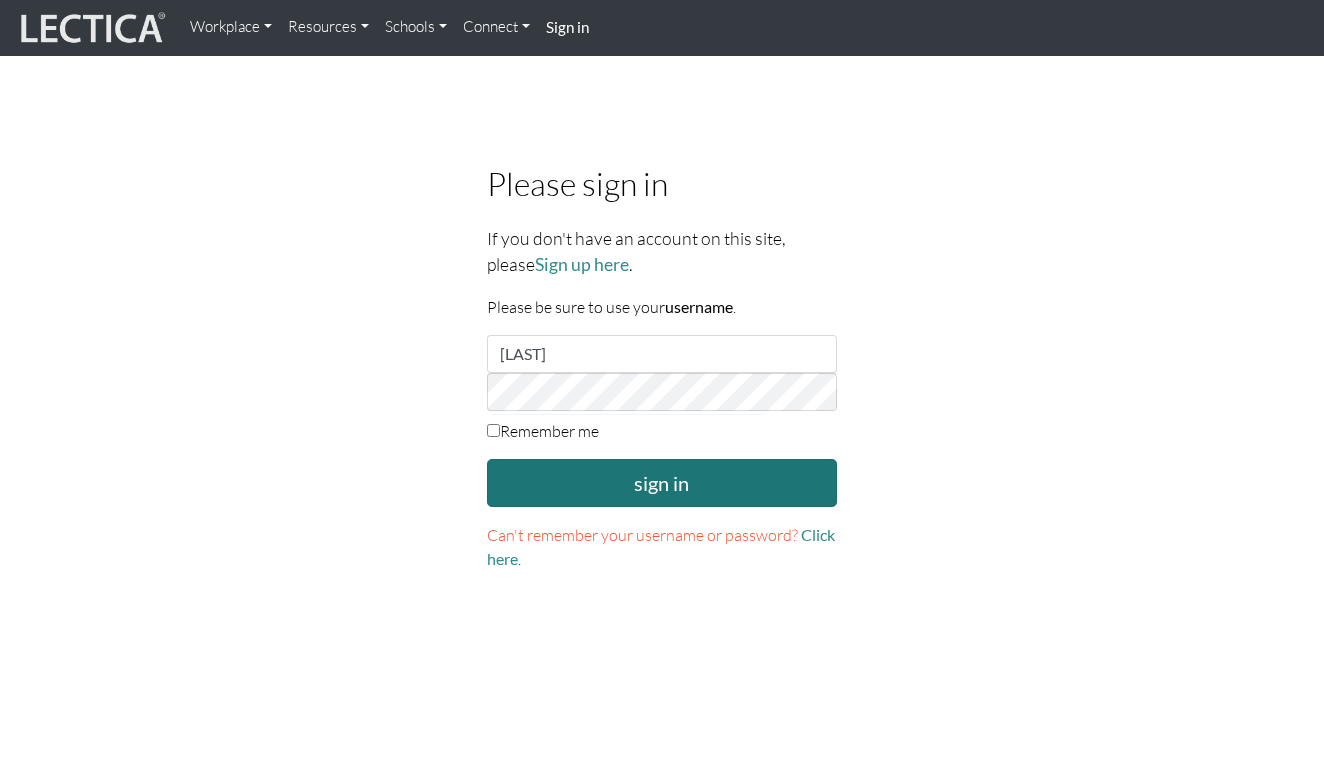 click on "sign in" at bounding box center [662, 483] 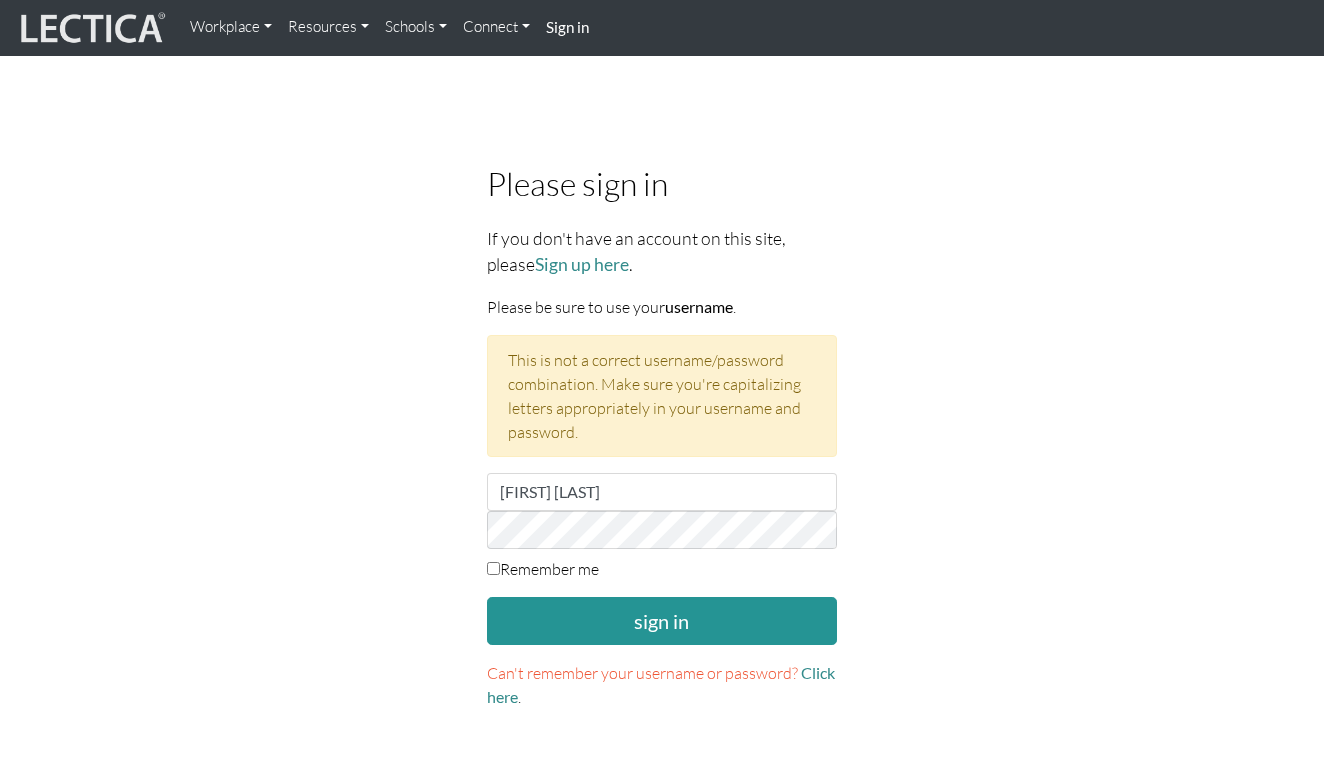 scroll, scrollTop: 0, scrollLeft: 0, axis: both 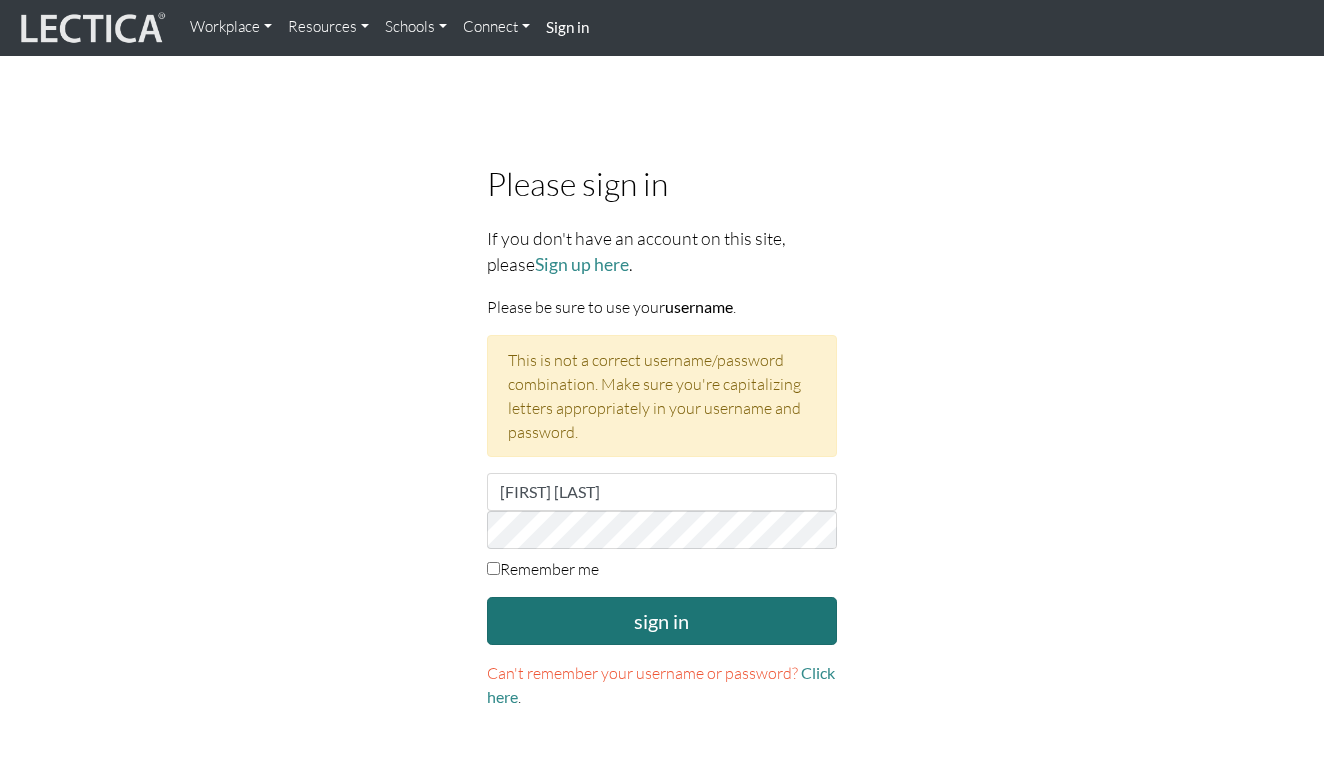 click on "sign in" at bounding box center (662, 621) 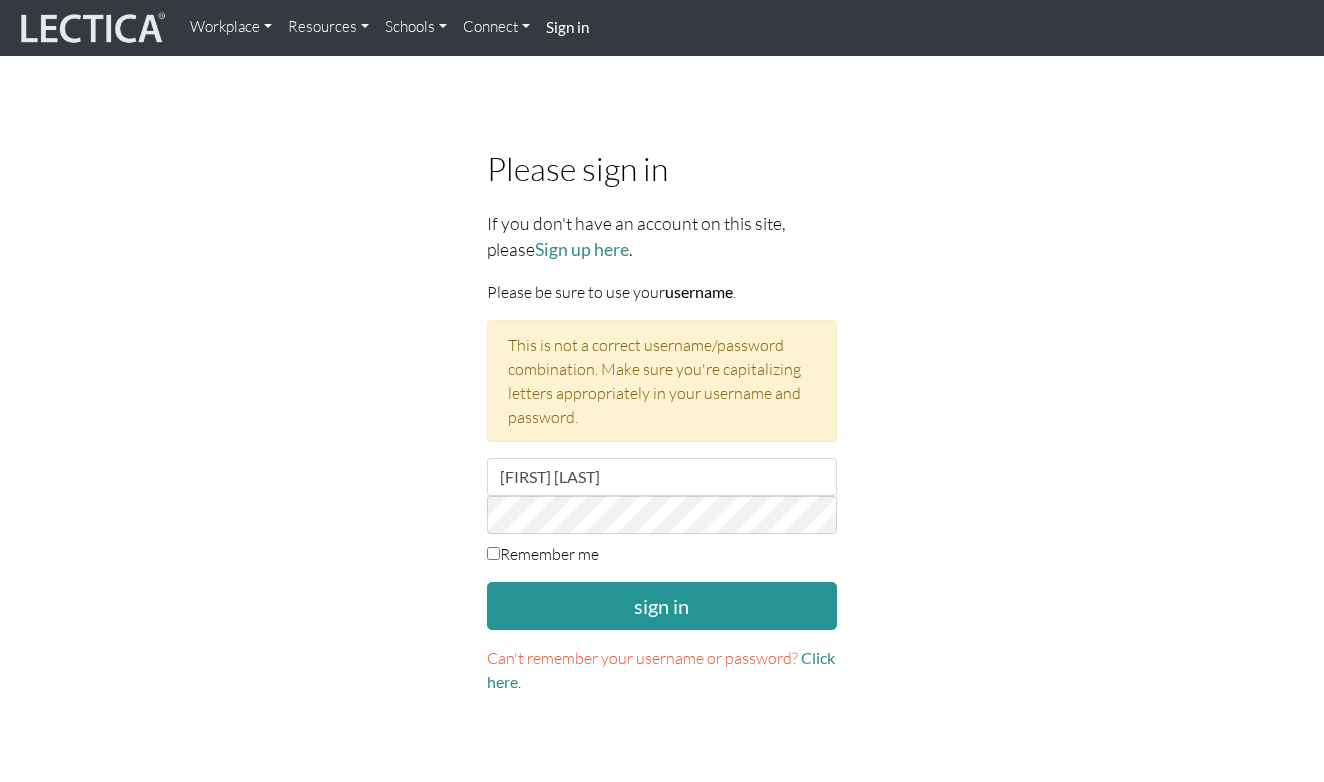 scroll, scrollTop: 91, scrollLeft: 0, axis: vertical 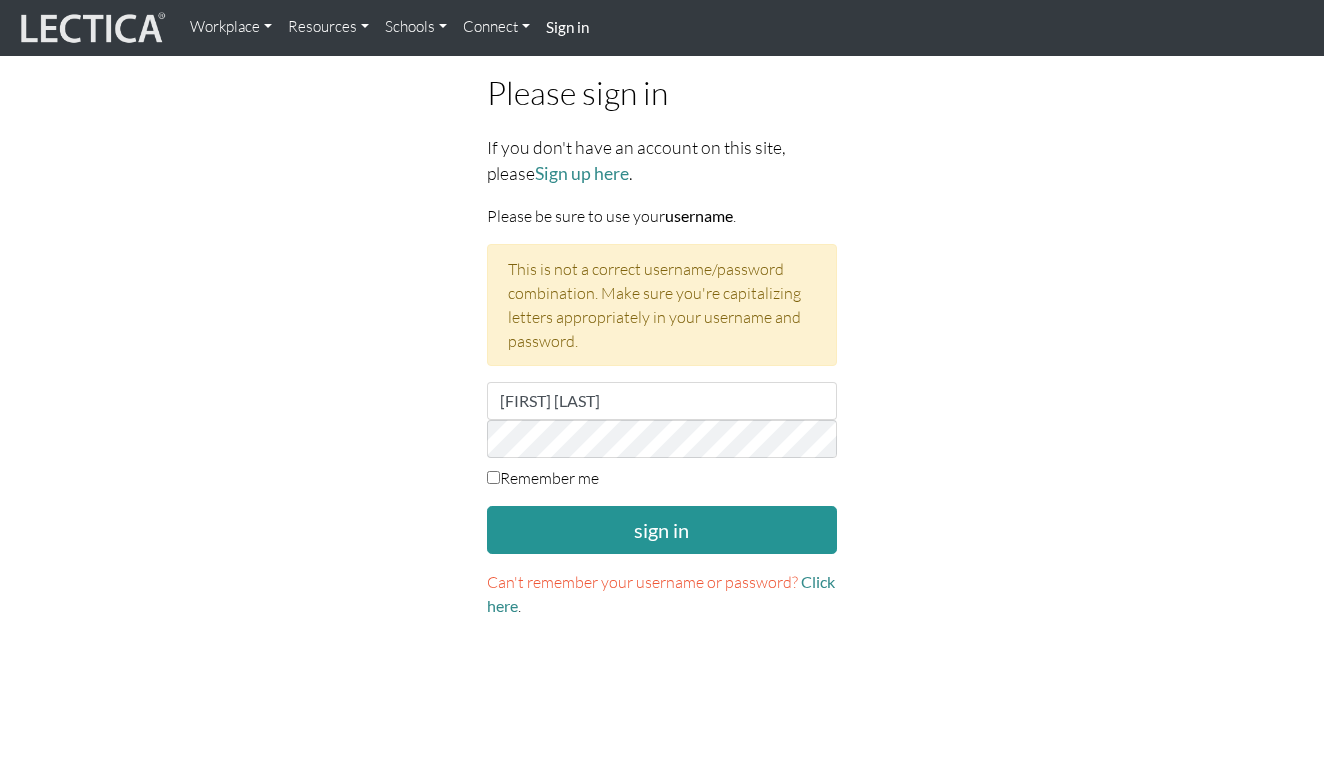 click on "Please sign in
If you don't have an account on this site, please  Sign up here .
Please be sure to use your  username .
This is not a correct username/password combination. Make sure you're capitalizing letters appropriately in your username and password.
Username
[USERNAME]
Password
Remember me
sign in
Can't remember your username or password?
Click here ." at bounding box center [662, 354] 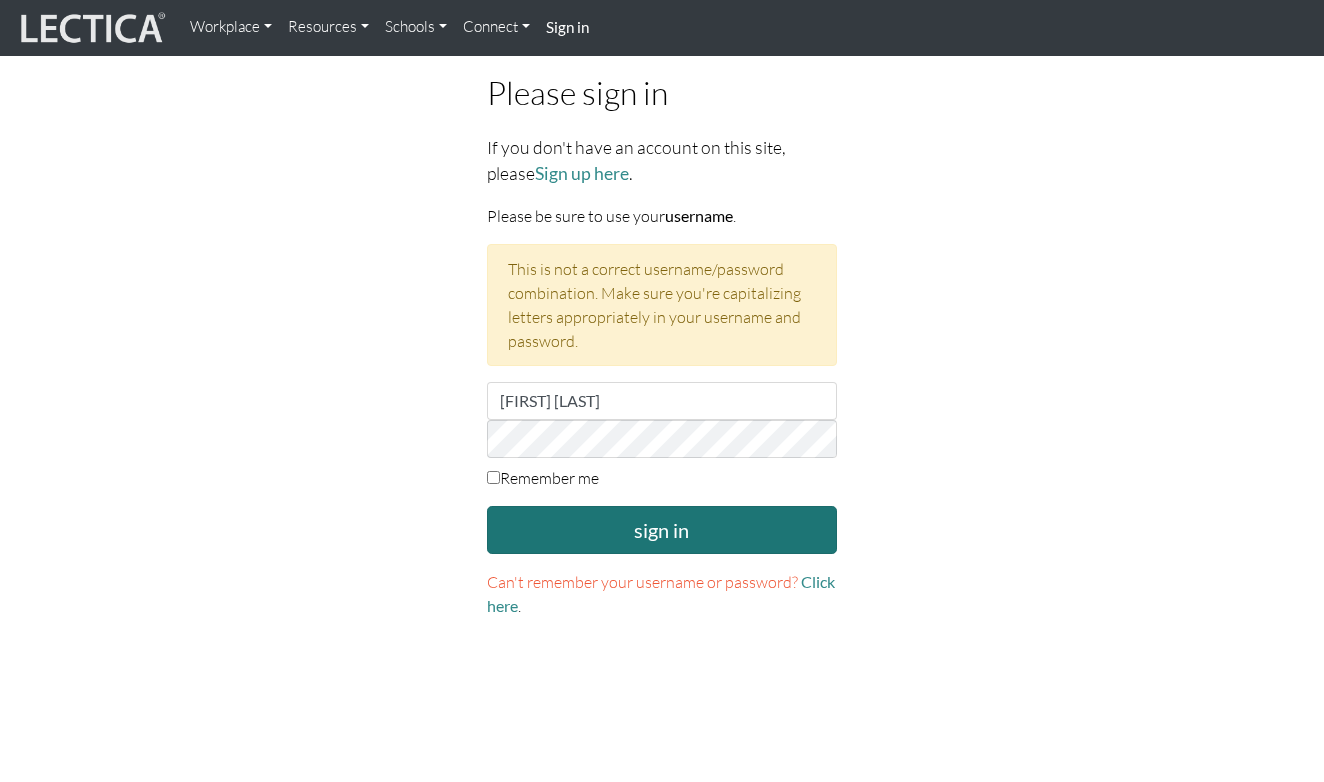 click on "sign in" at bounding box center (662, 530) 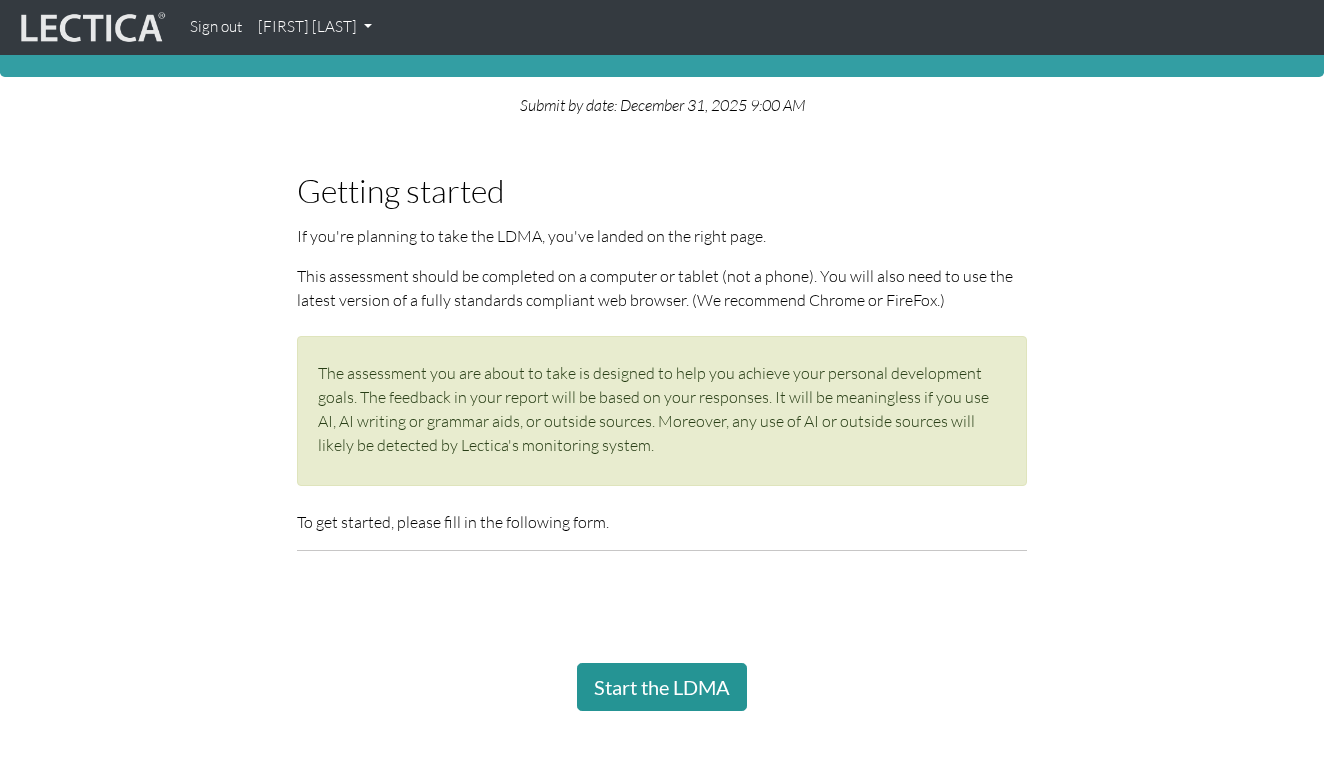 scroll, scrollTop: 87, scrollLeft: 0, axis: vertical 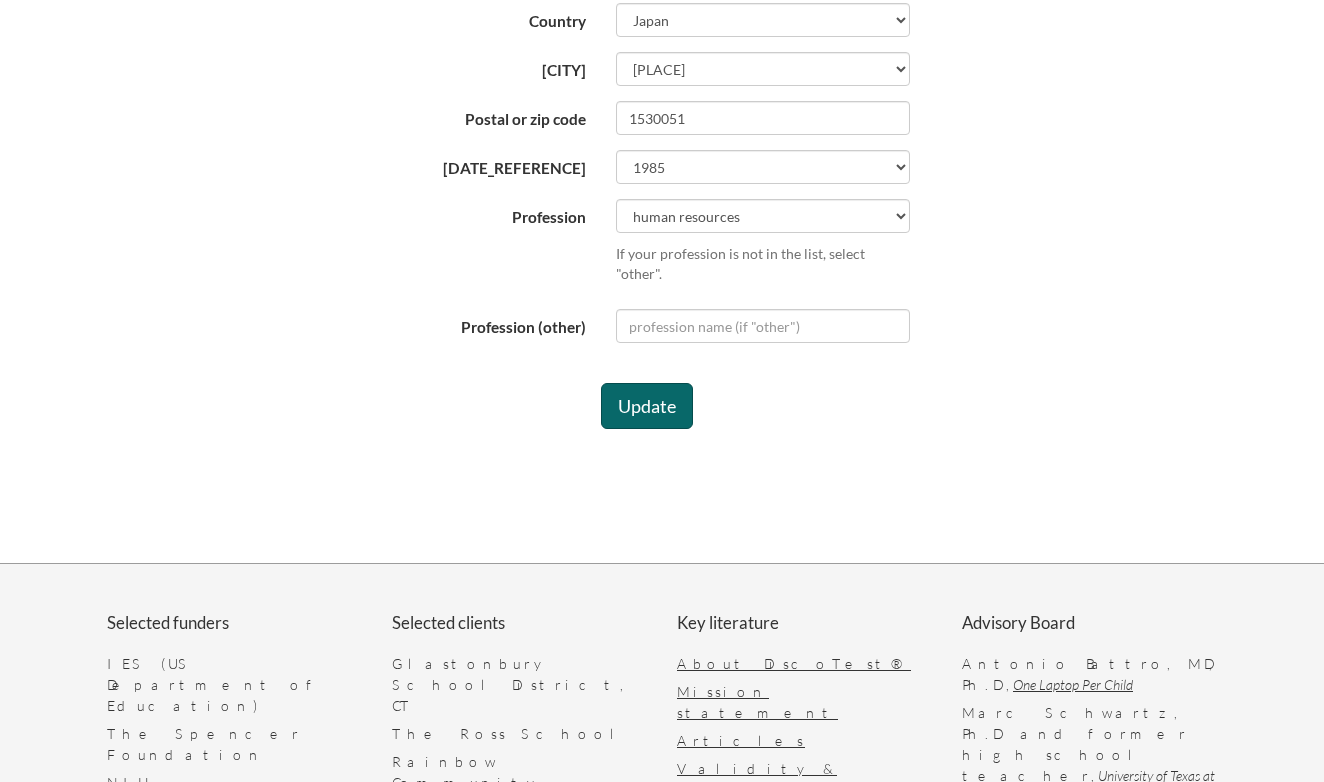click on "Update" at bounding box center (647, 406) 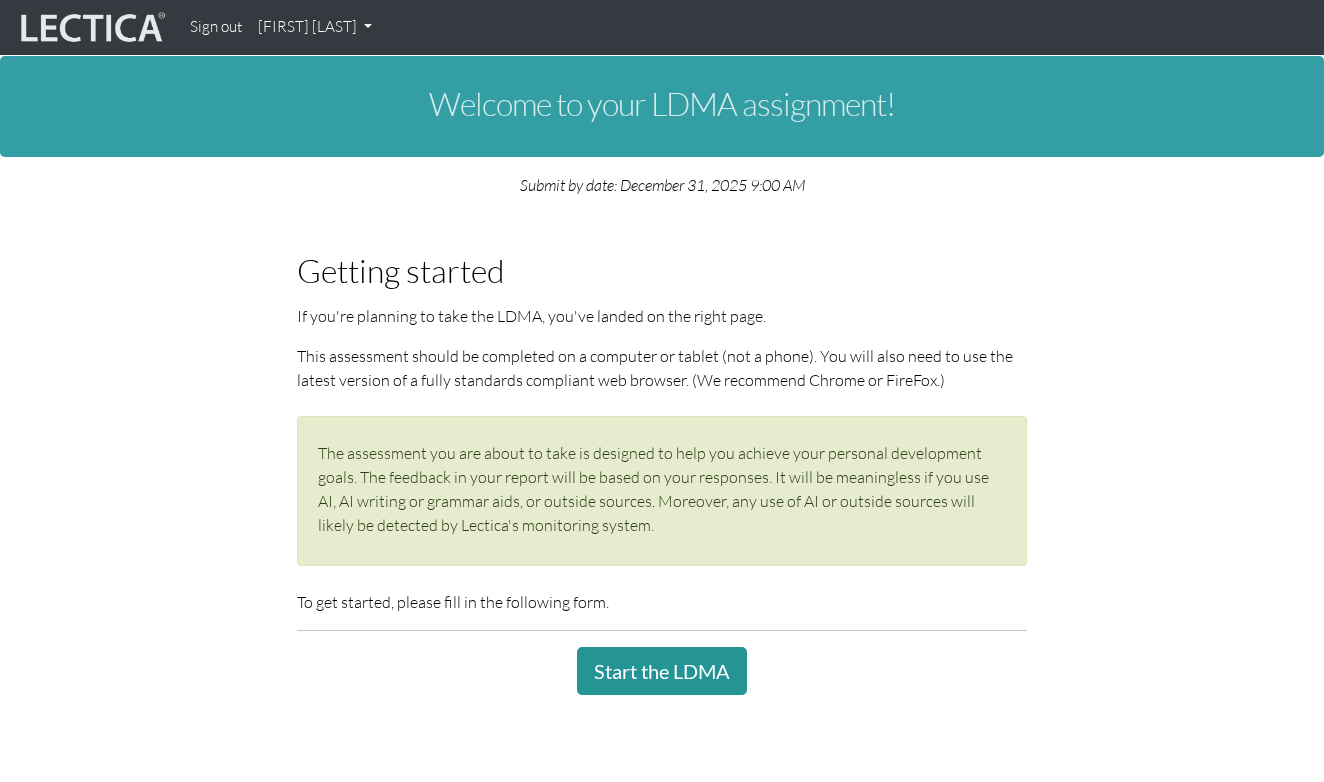 scroll, scrollTop: 0, scrollLeft: 0, axis: both 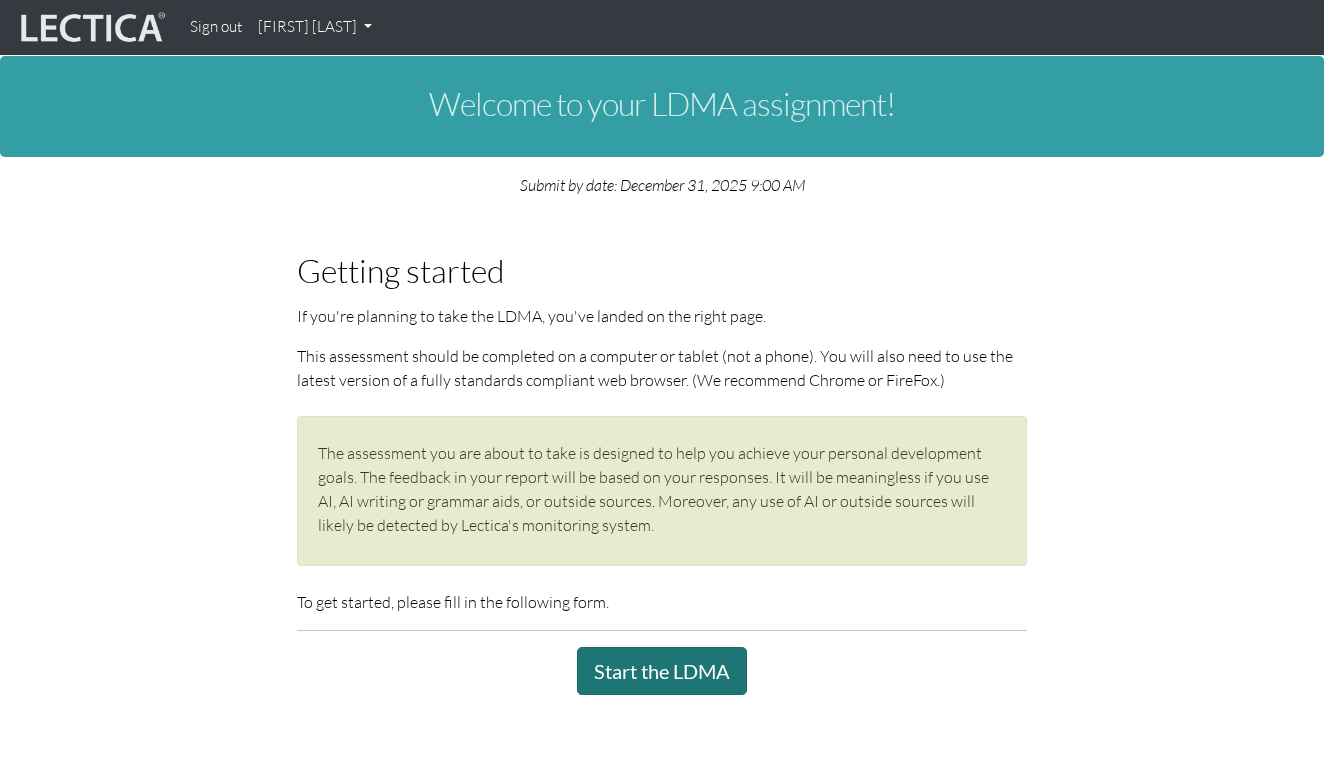 click on "Start the LDMA" at bounding box center (662, 671) 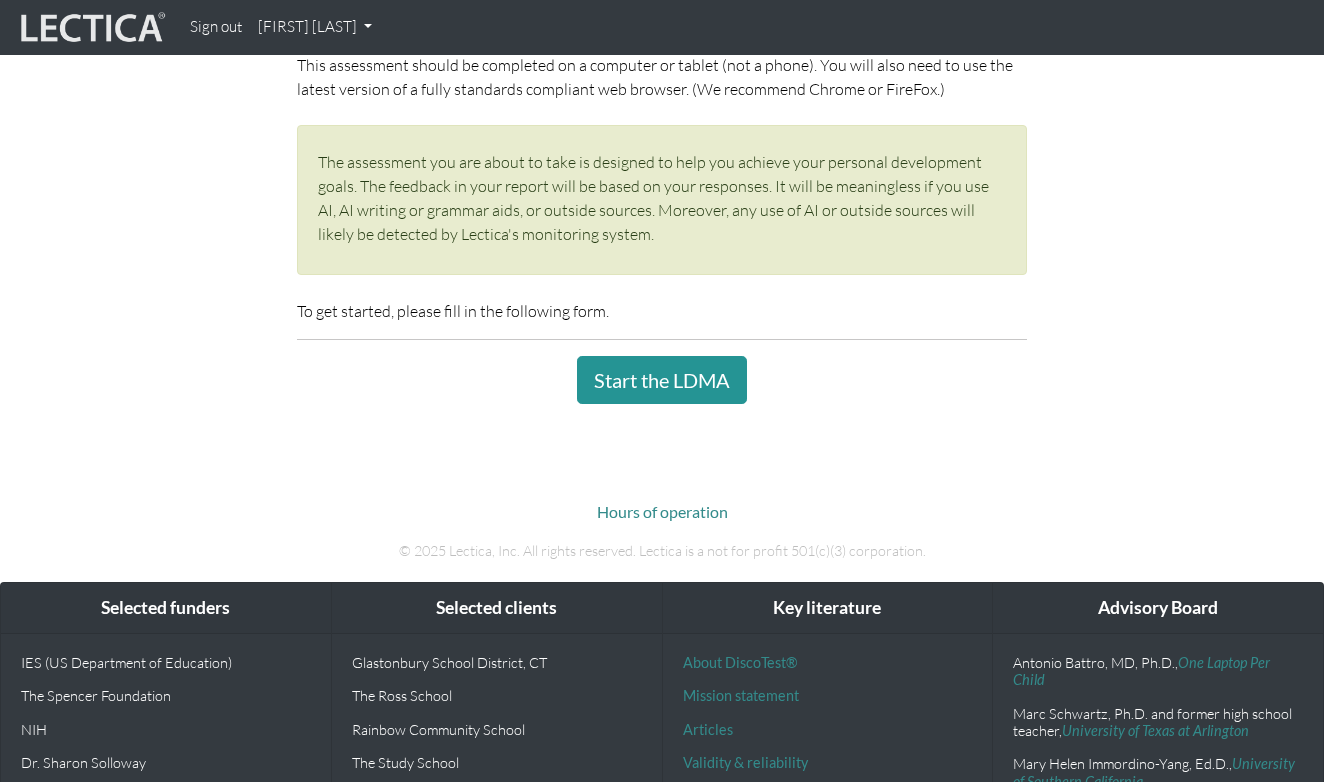 scroll, scrollTop: 102, scrollLeft: 0, axis: vertical 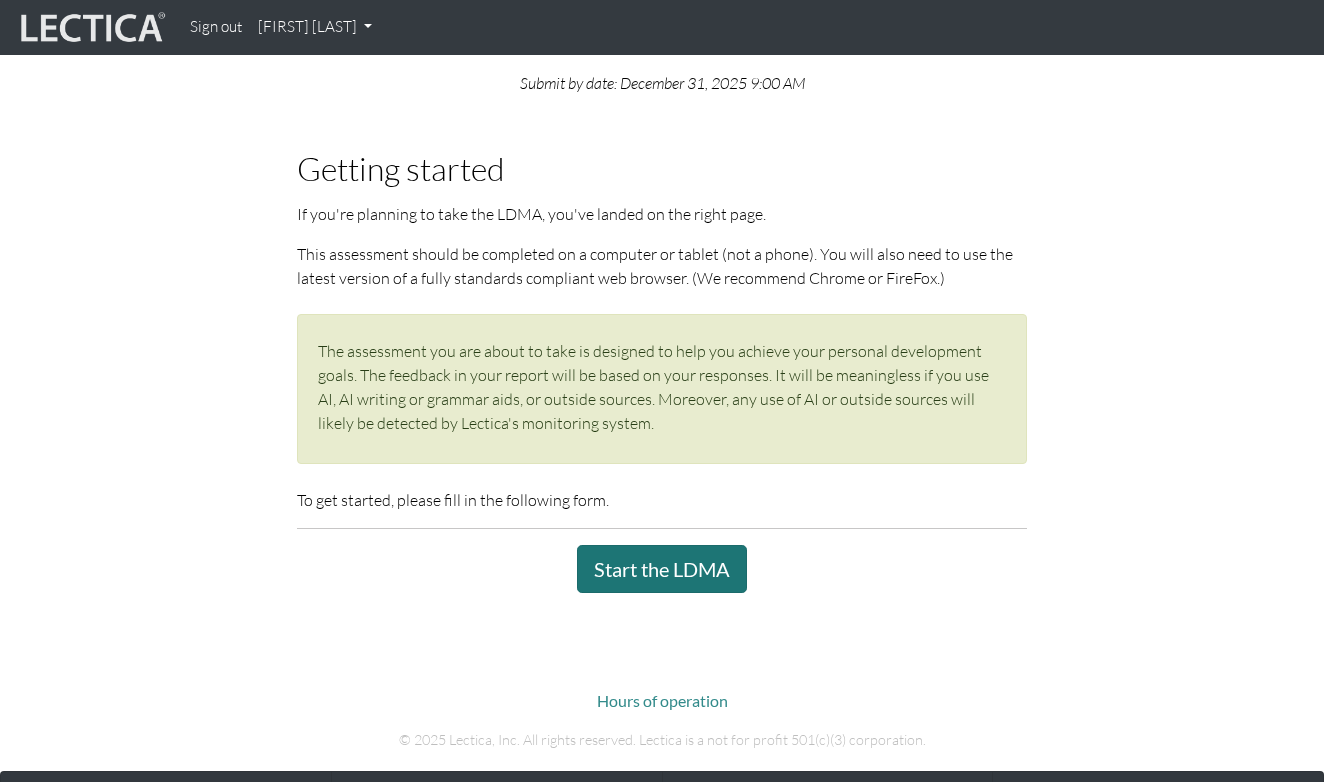 click on "Start the LDMA" at bounding box center (662, 569) 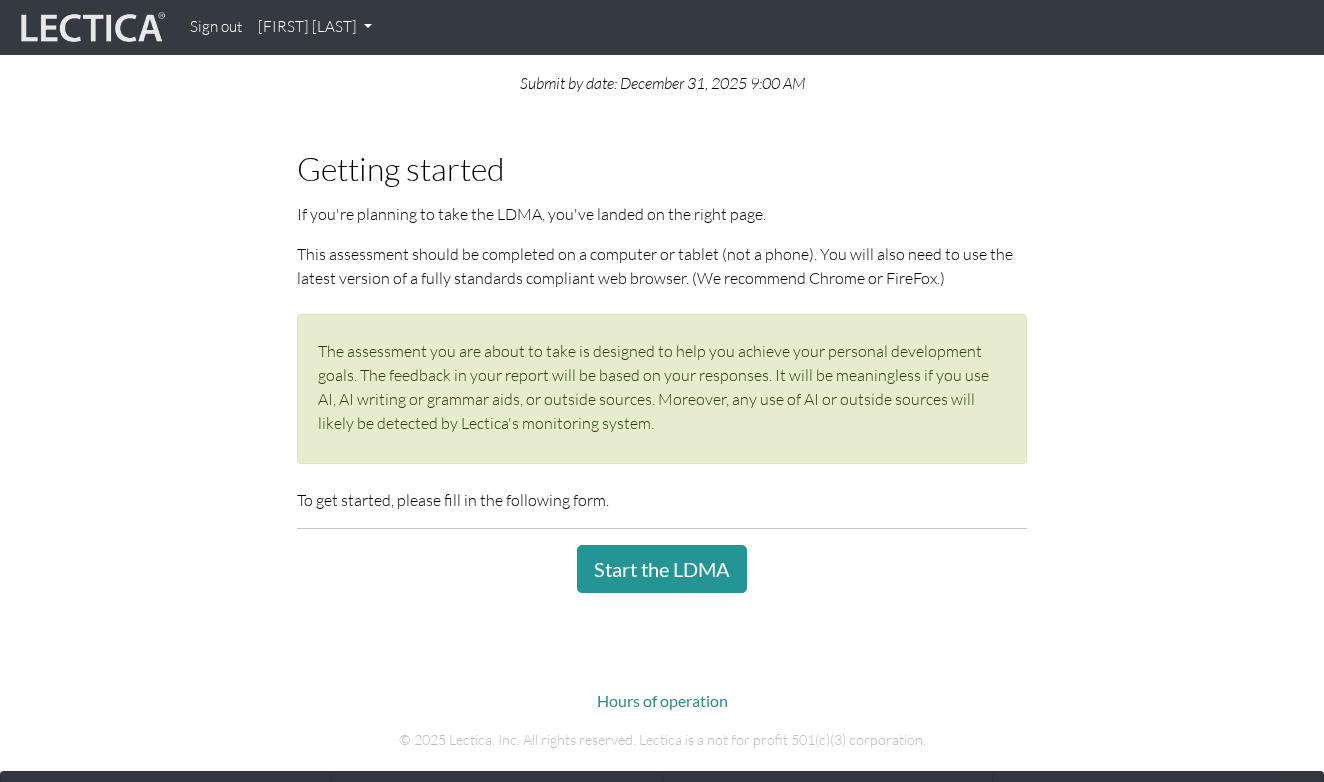 click on "[FIRST] [LAST]" at bounding box center (315, 27) 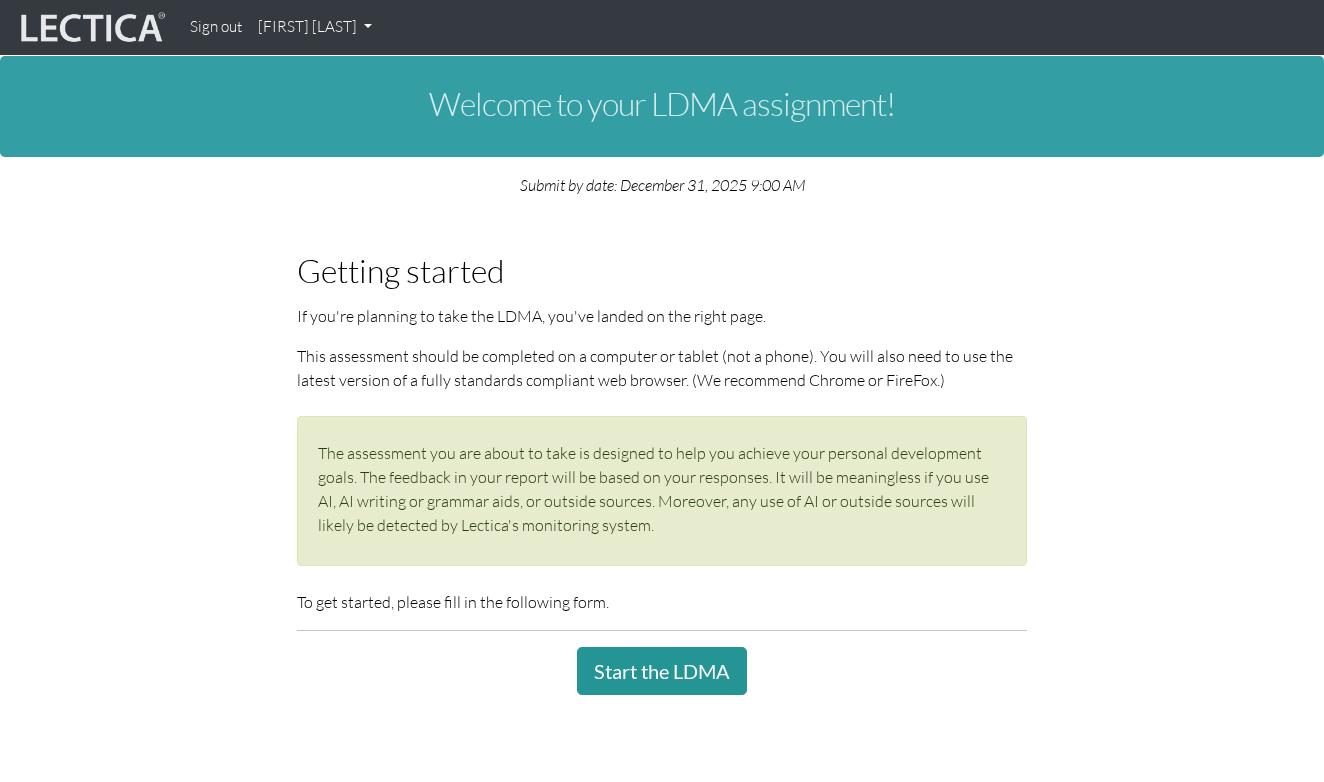 scroll, scrollTop: 0, scrollLeft: 0, axis: both 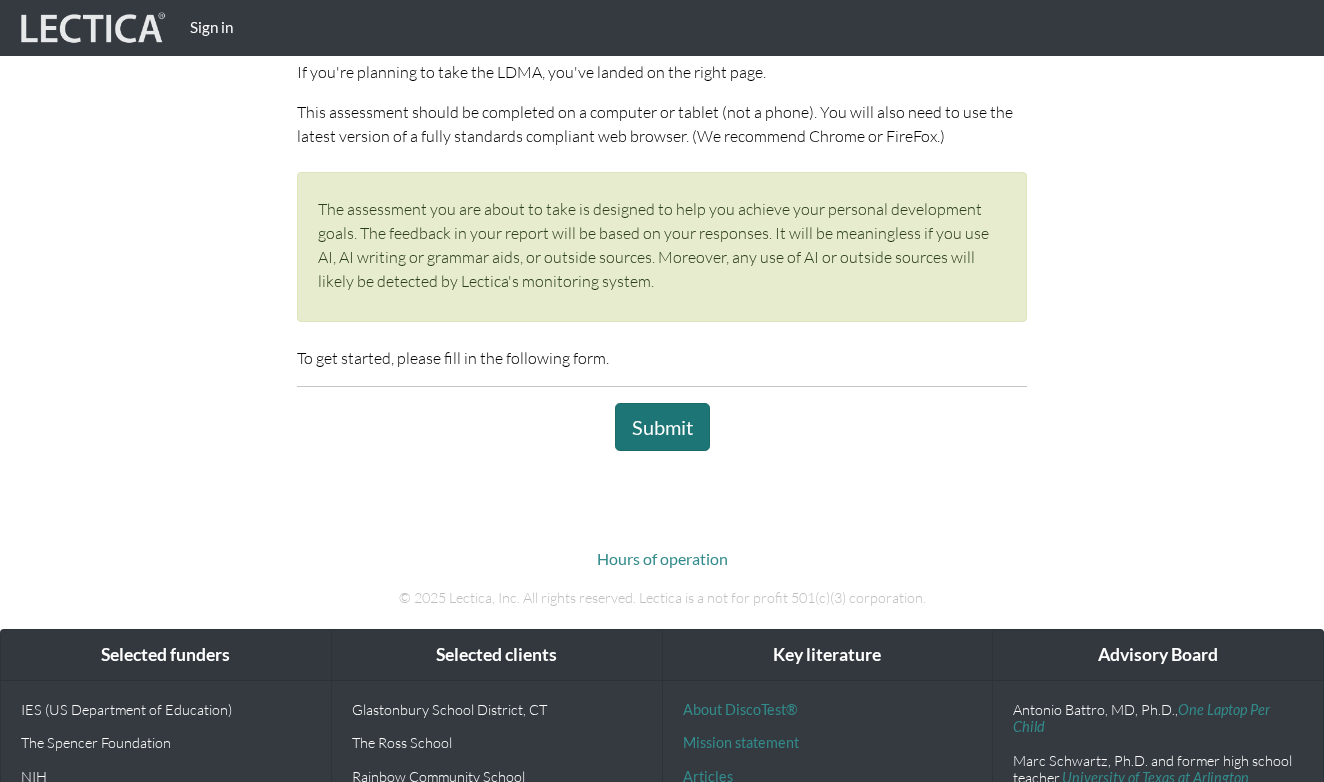 click on "Submit" at bounding box center [662, 427] 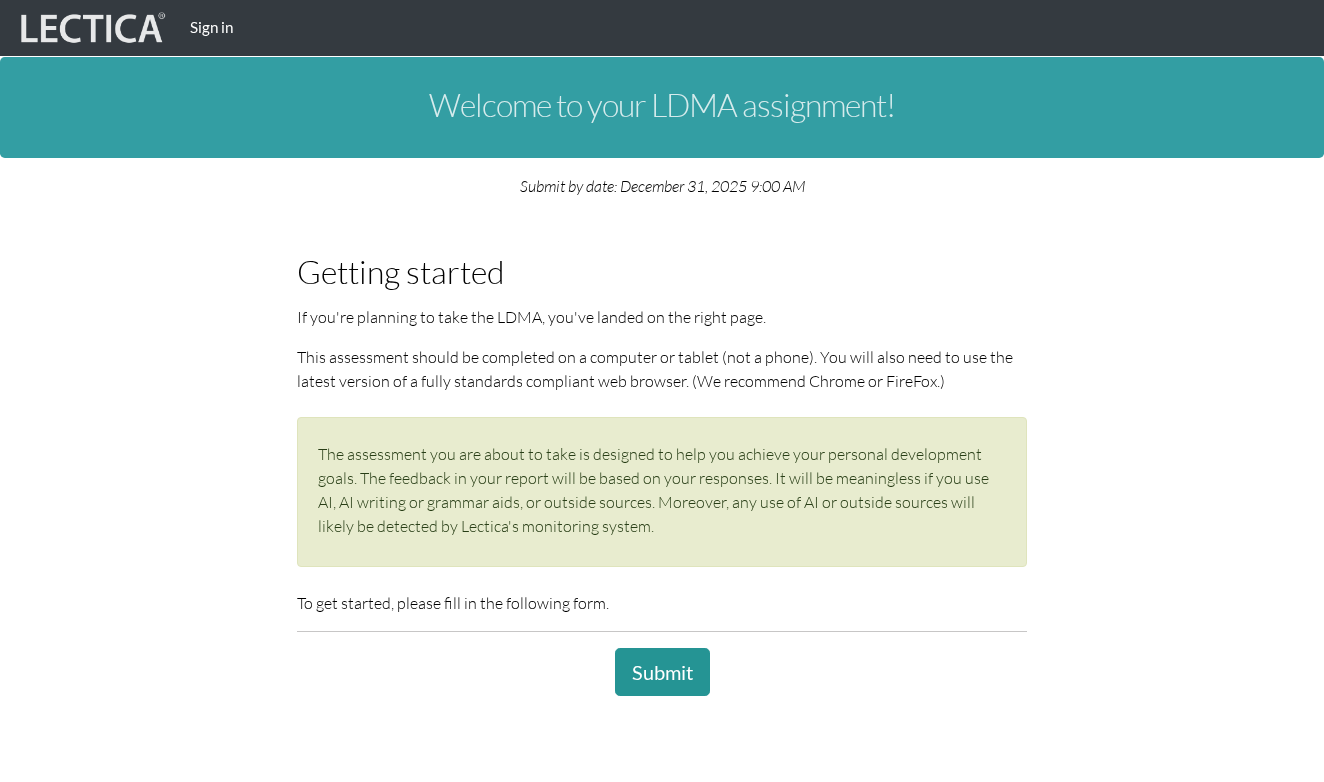 scroll, scrollTop: 0, scrollLeft: 0, axis: both 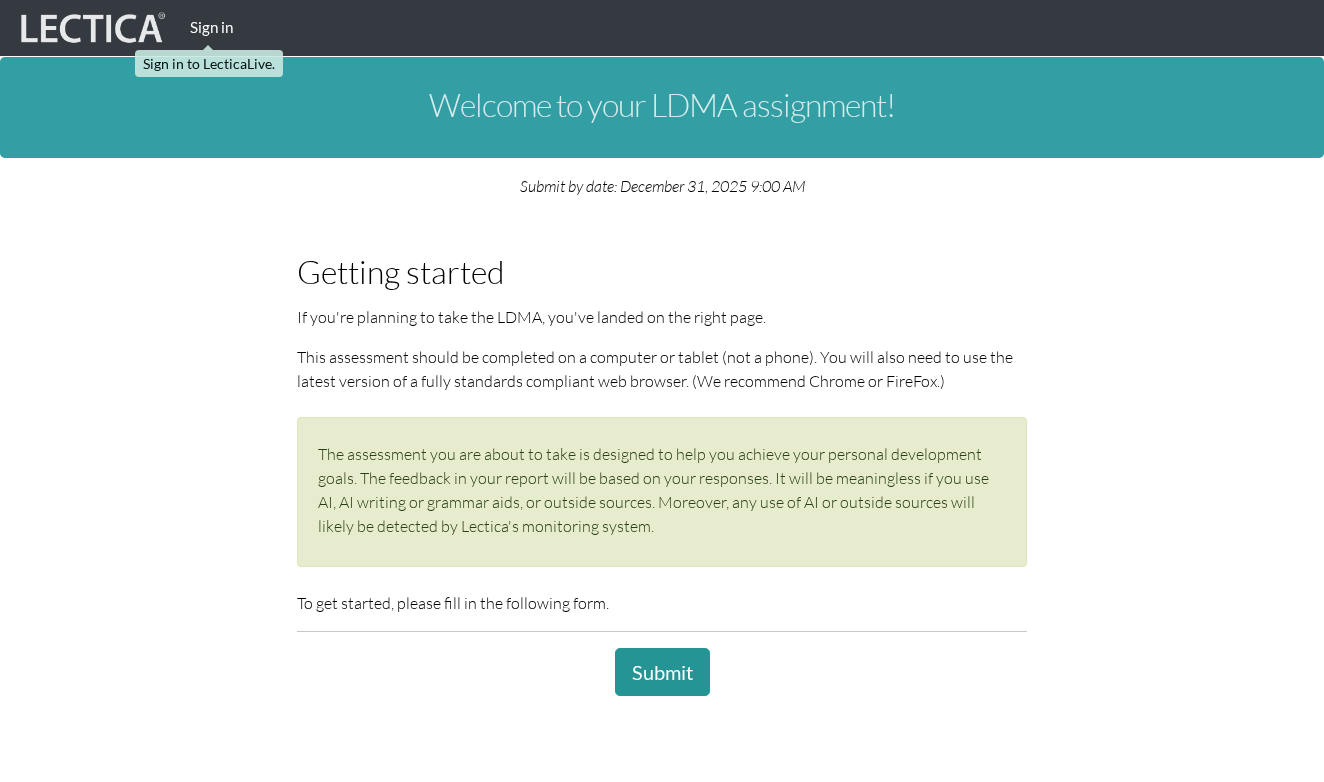 click on "Sign in" at bounding box center [211, 27] 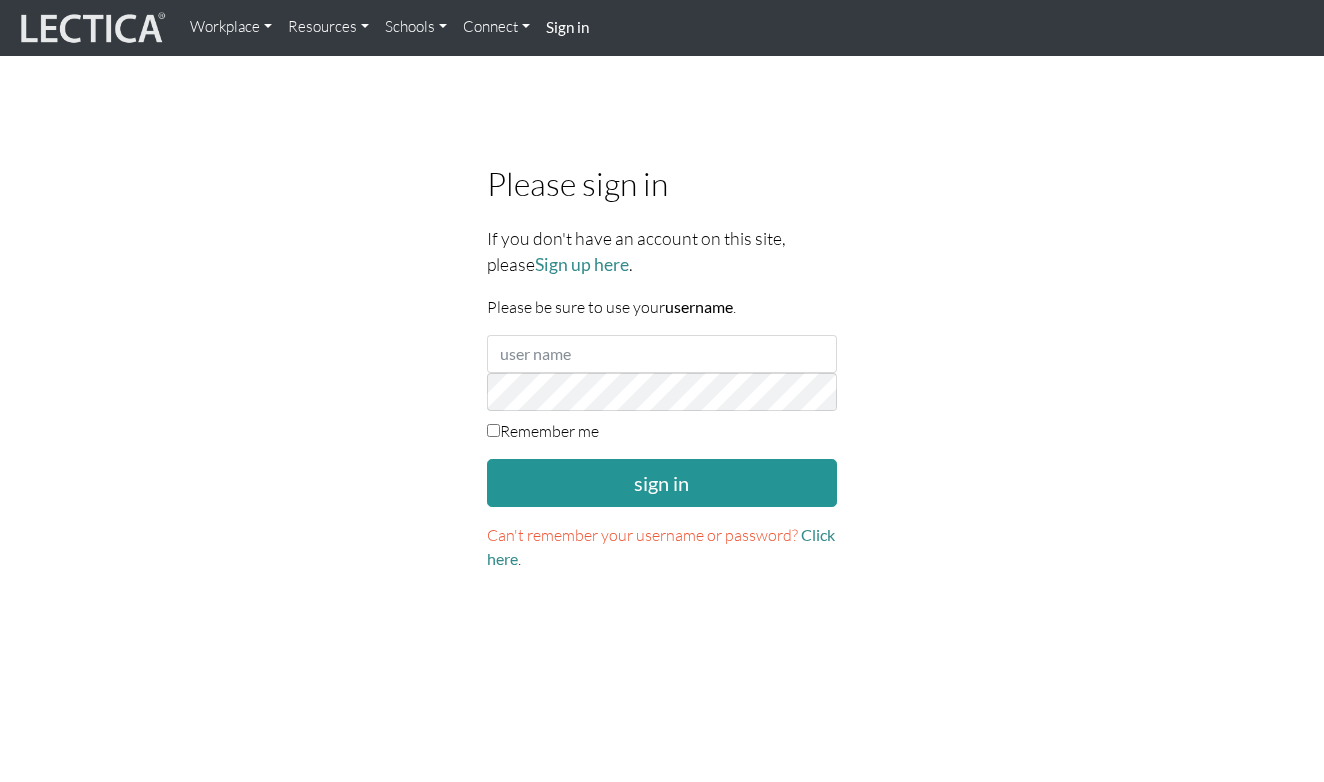 scroll, scrollTop: 0, scrollLeft: 0, axis: both 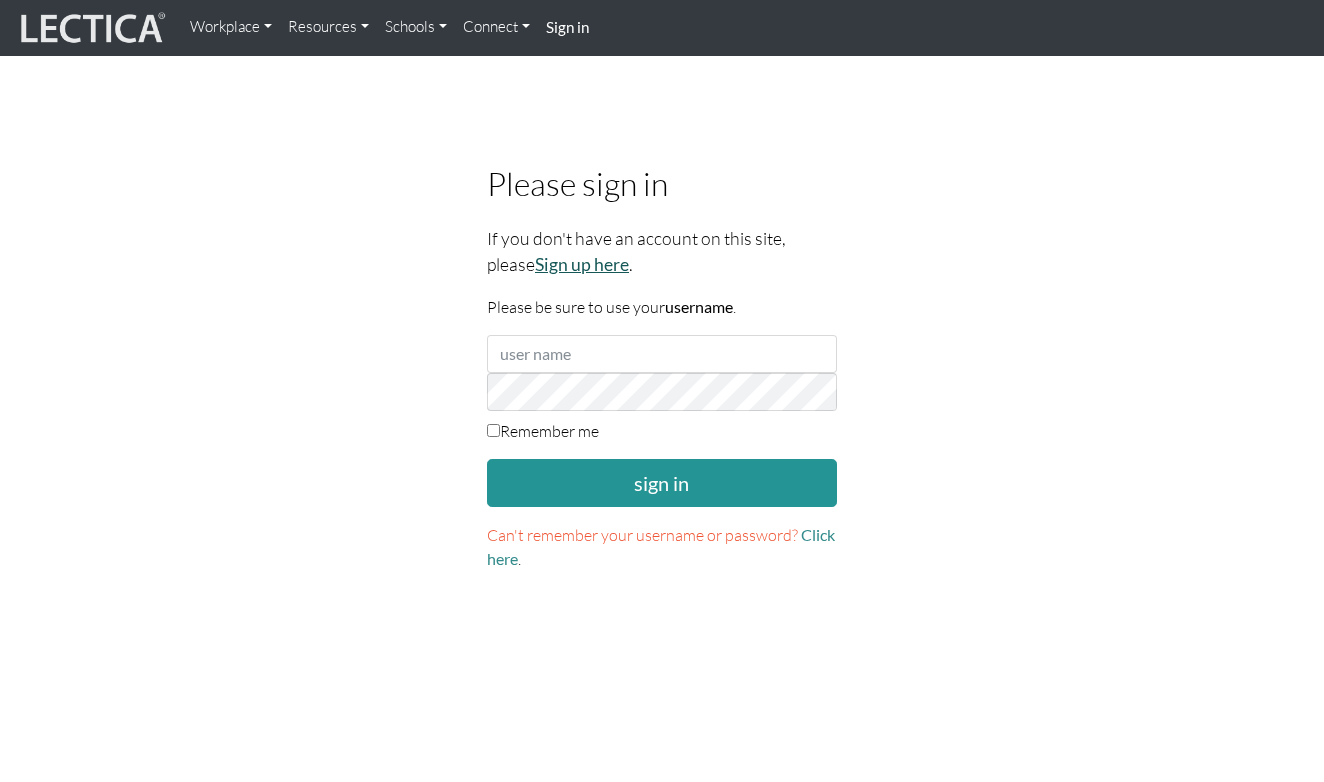 click on "Sign up here" at bounding box center [582, 264] 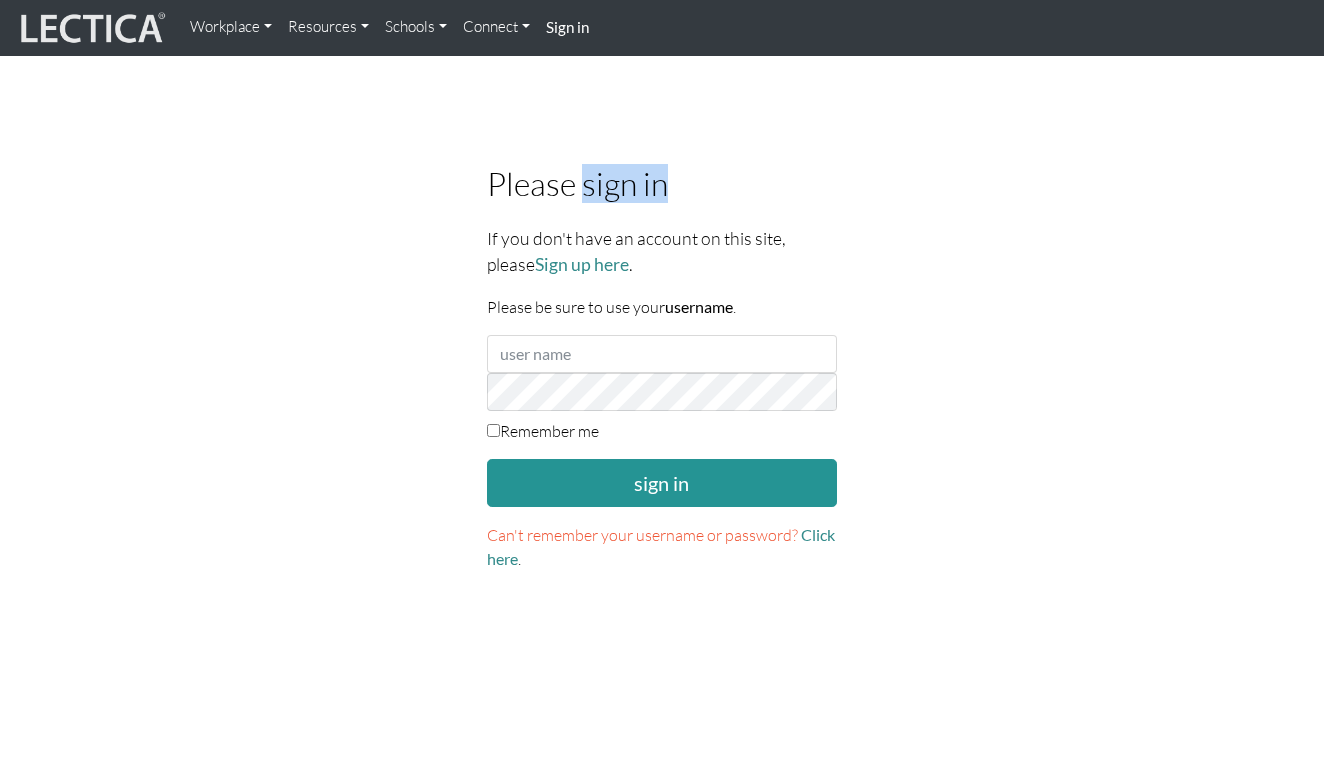 drag, startPoint x: 583, startPoint y: 180, endPoint x: 733, endPoint y: 179, distance: 150.00333 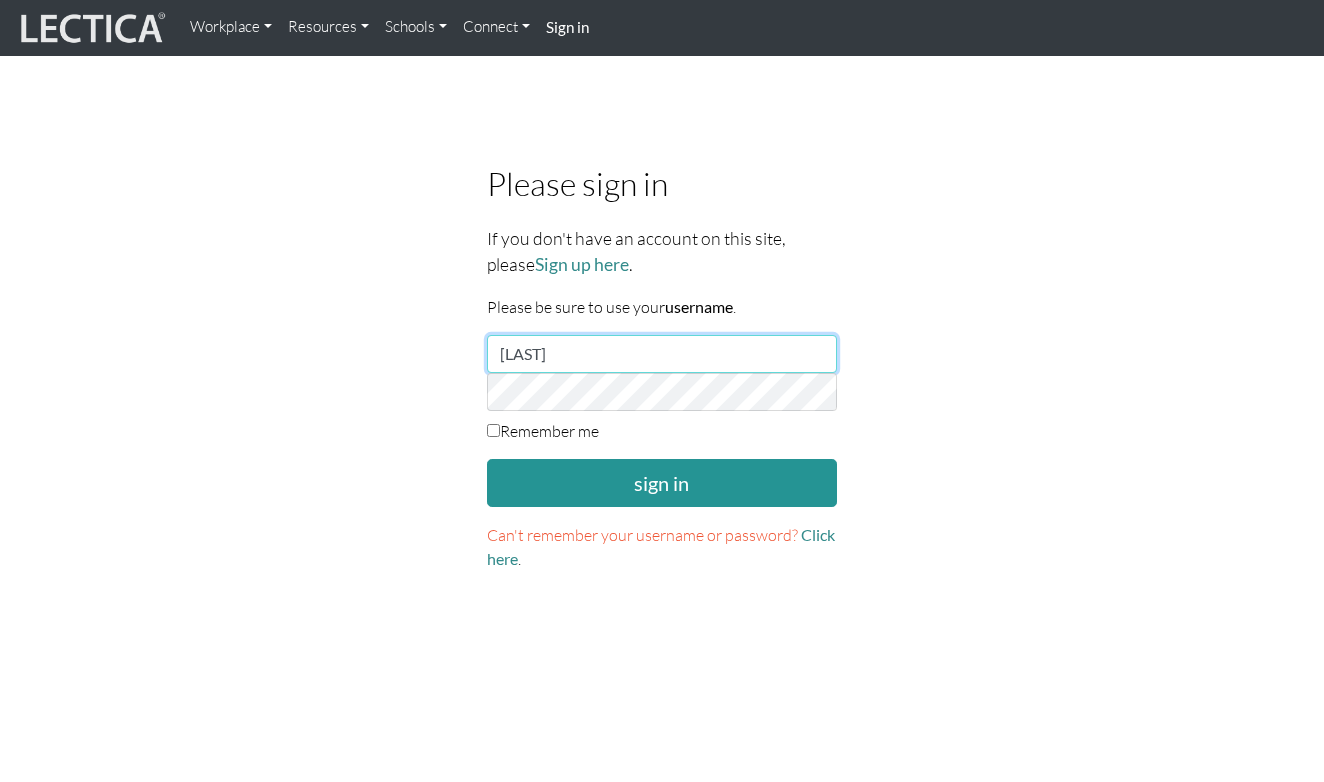 type on "kazukiyamane" 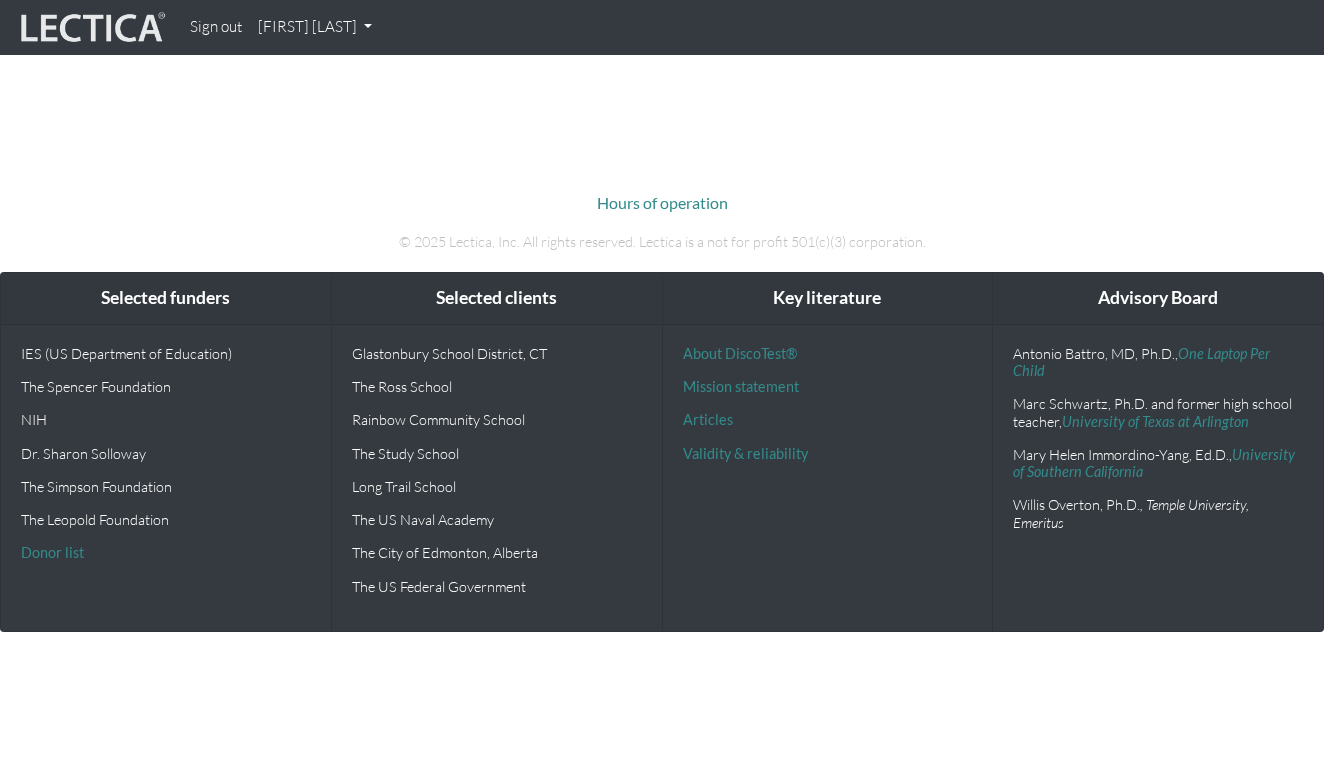 scroll, scrollTop: 0, scrollLeft: 0, axis: both 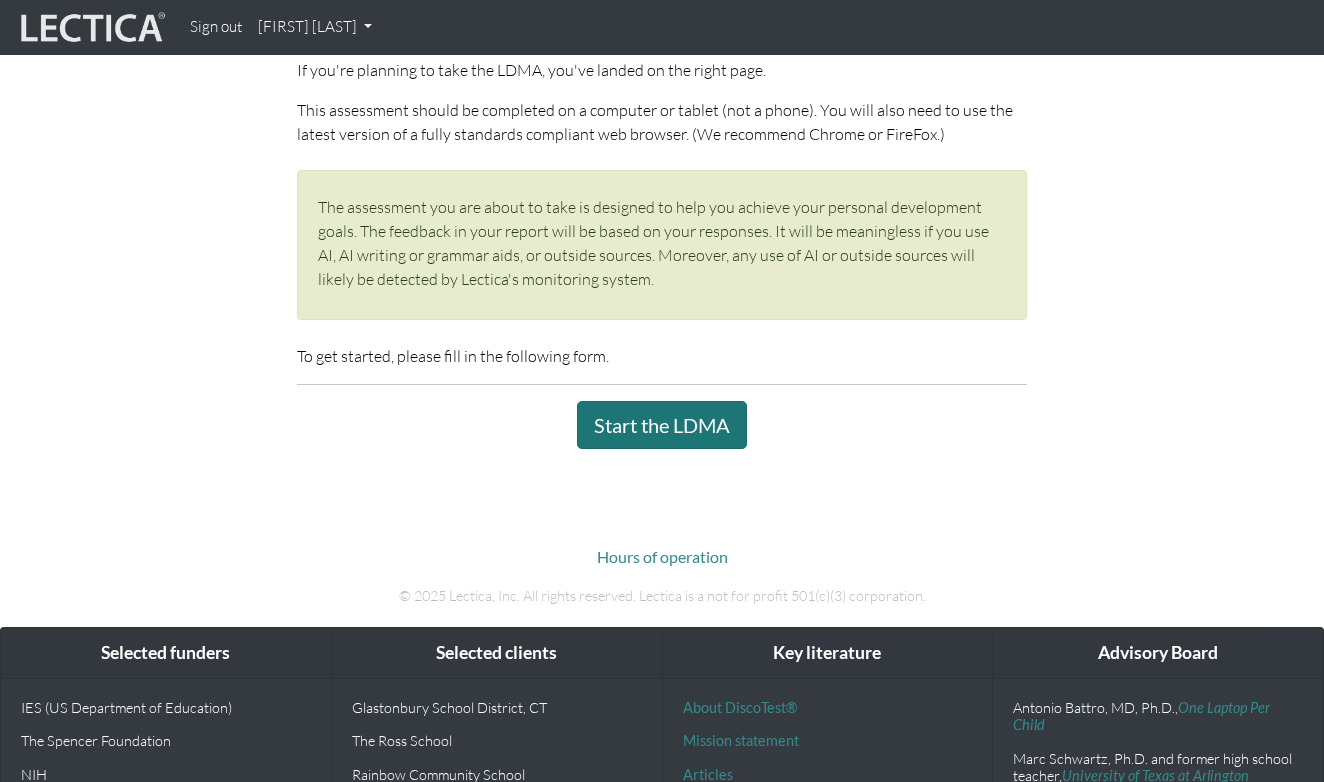 click on "Start the LDMA" at bounding box center [662, 425] 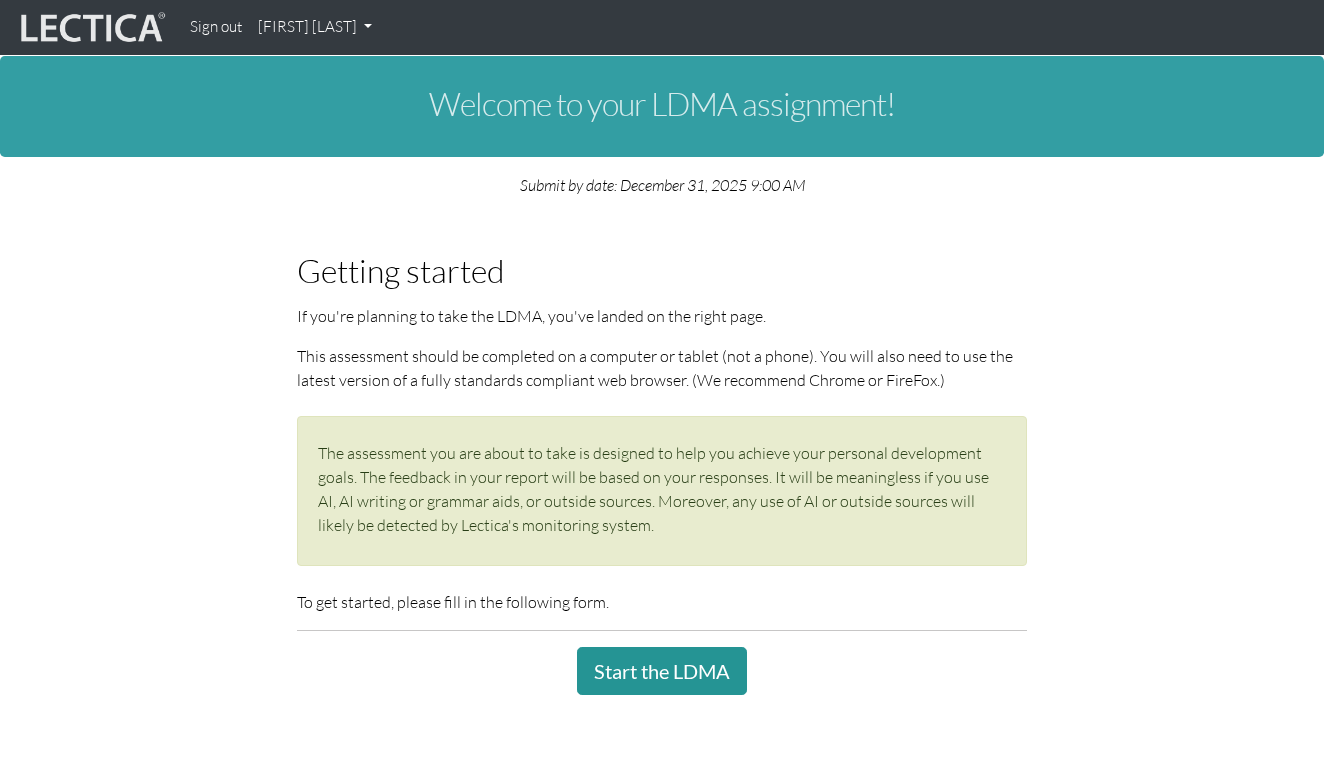 scroll, scrollTop: 0, scrollLeft: 0, axis: both 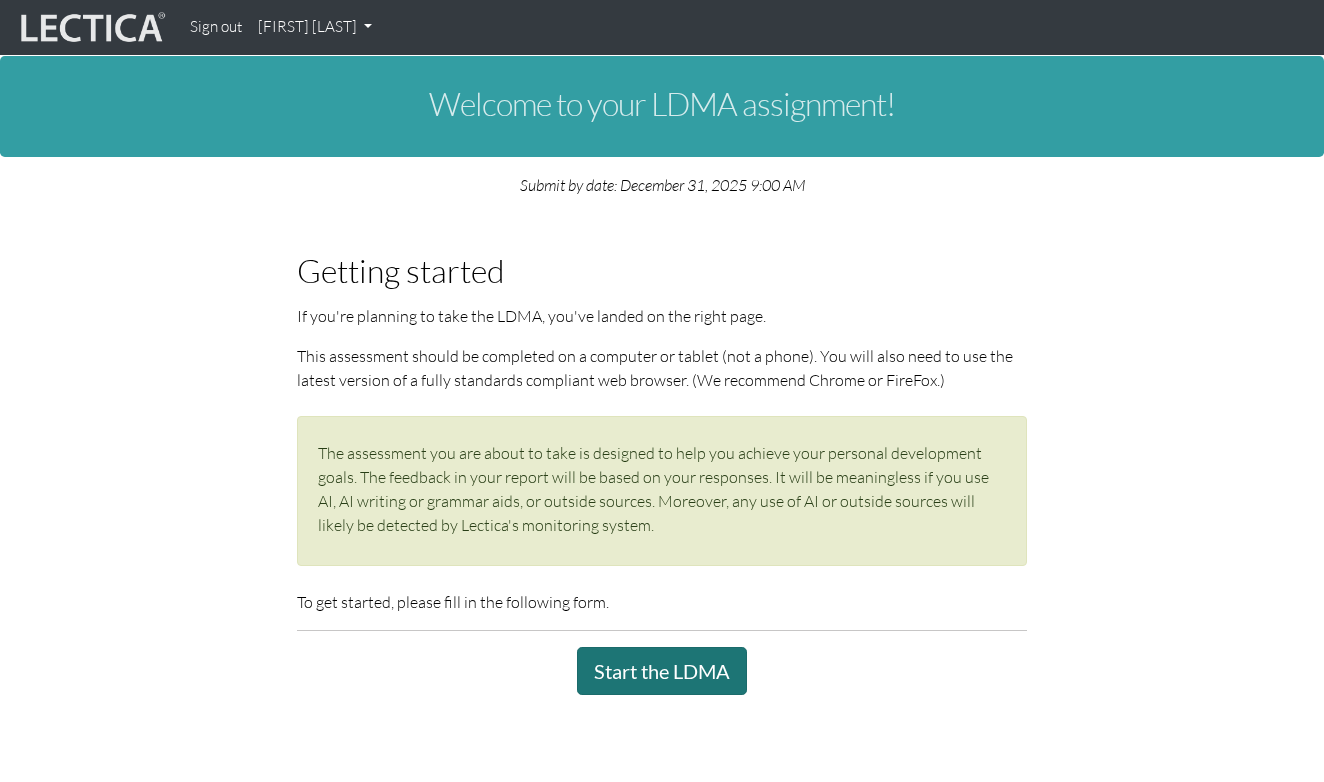 click on "Start the LDMA" at bounding box center [662, 671] 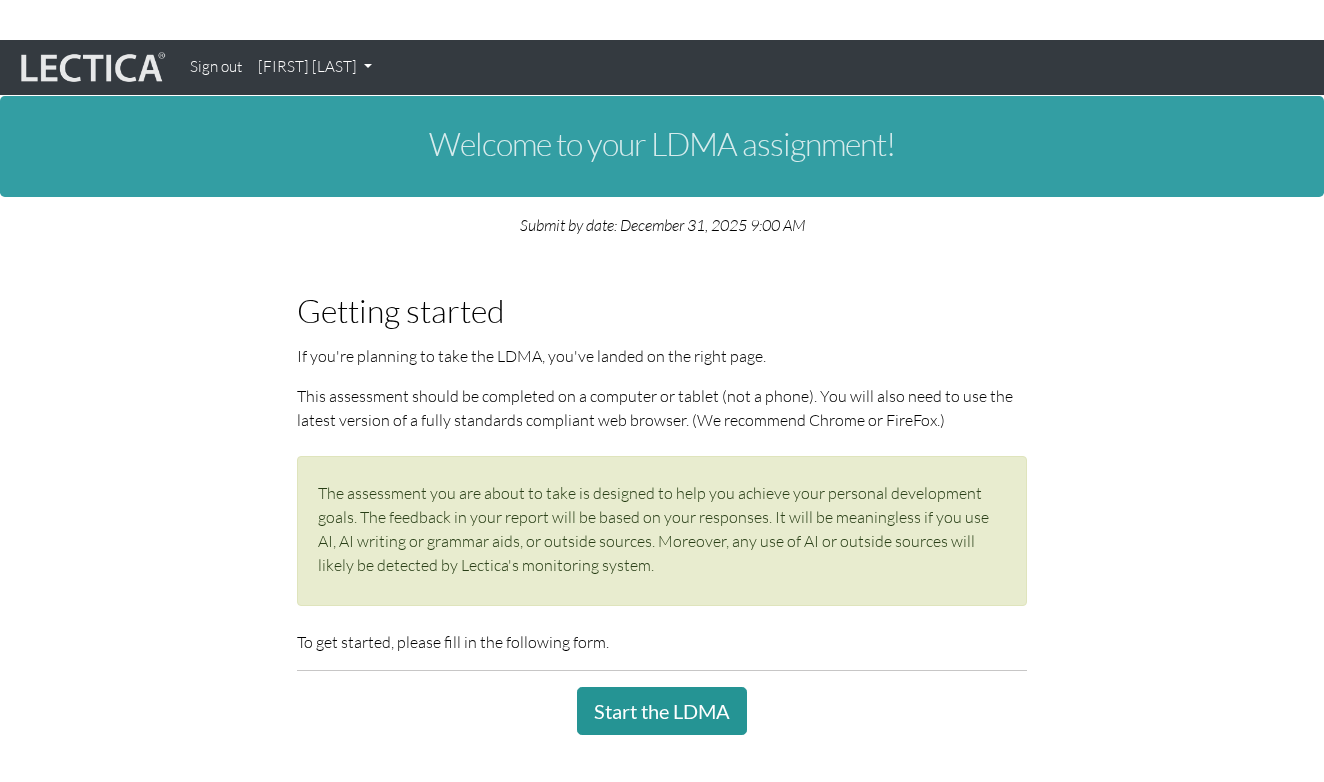 scroll, scrollTop: 0, scrollLeft: 0, axis: both 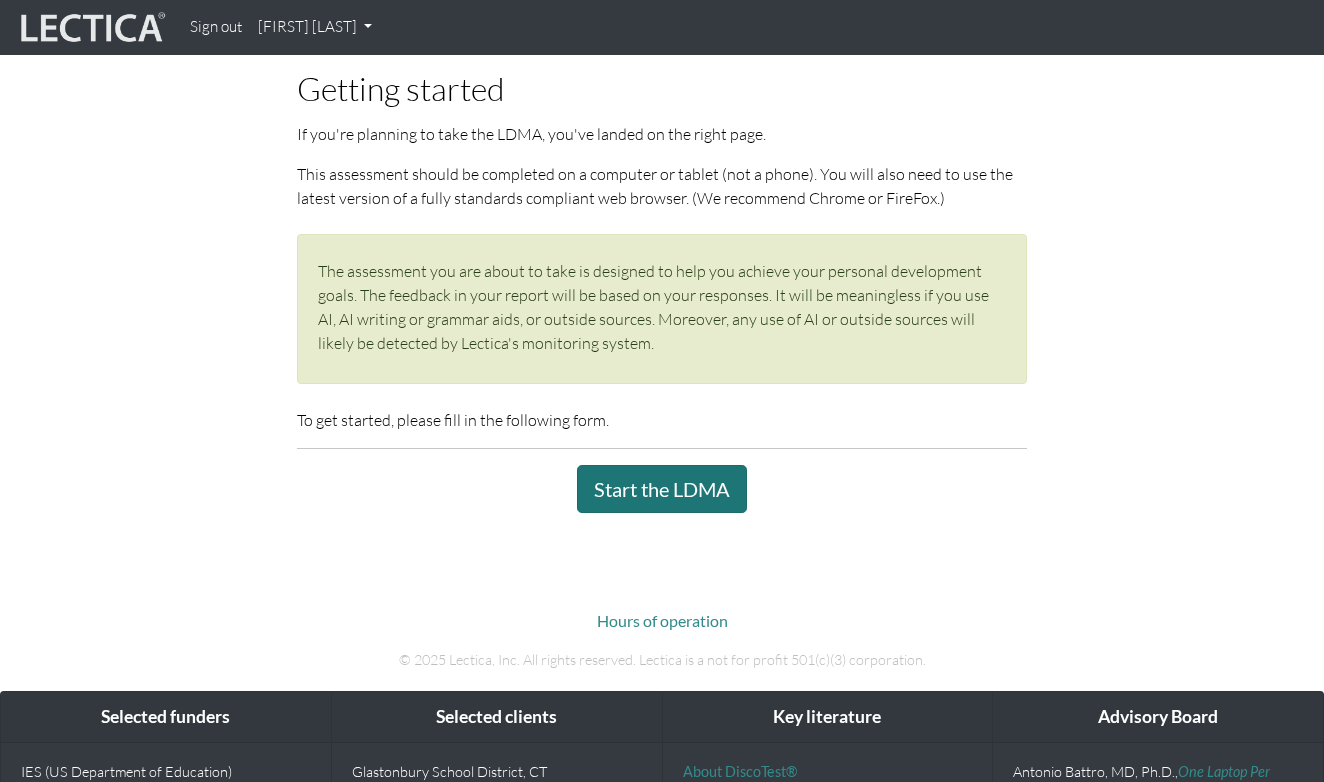 click on "Start the LDMA" at bounding box center [662, 489] 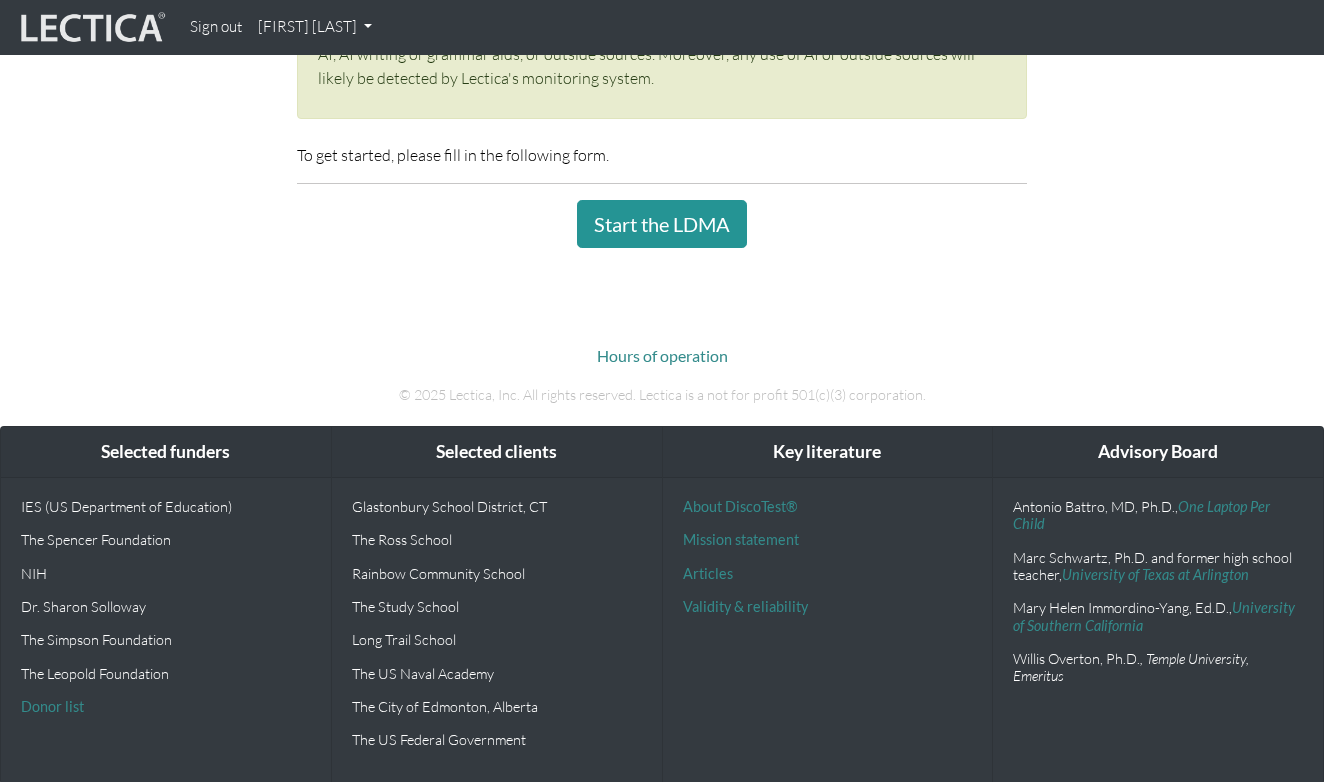 scroll, scrollTop: 446, scrollLeft: 0, axis: vertical 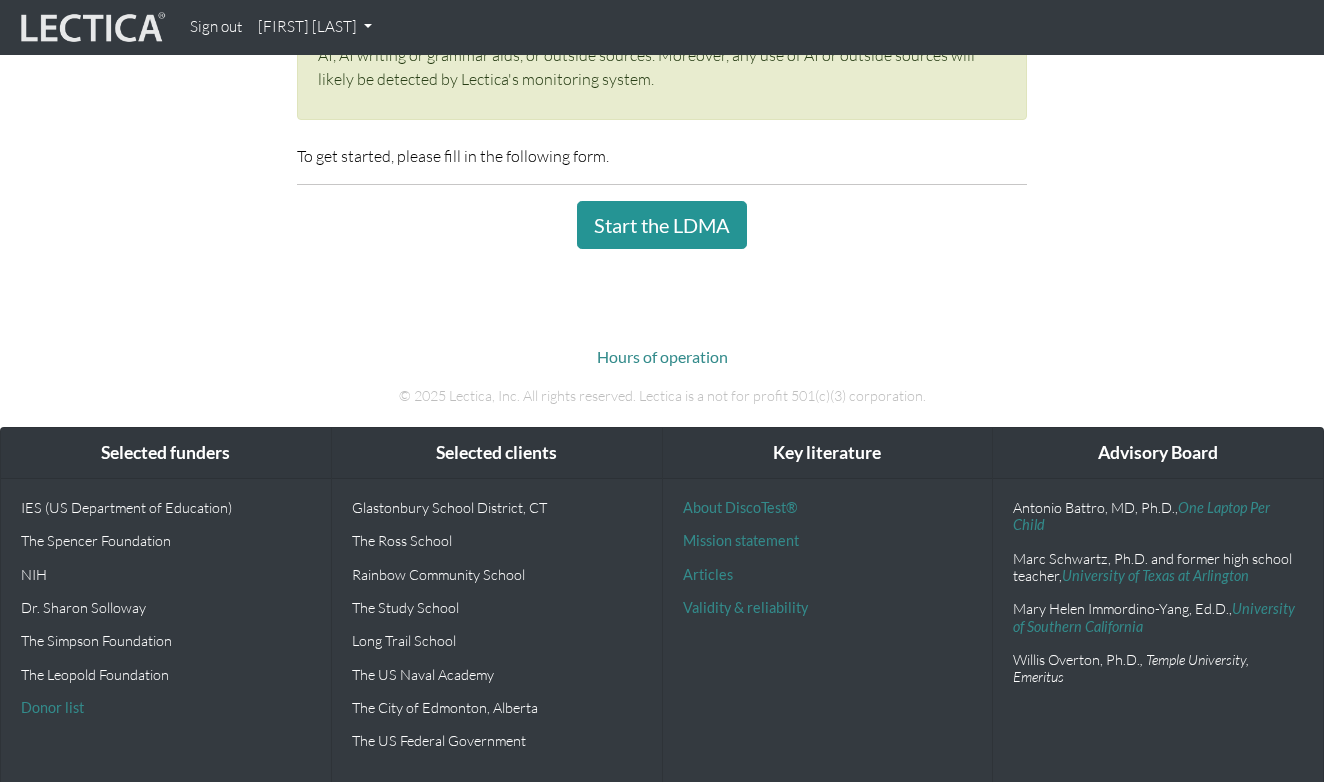click on "kazuki yamane" at bounding box center [315, 27] 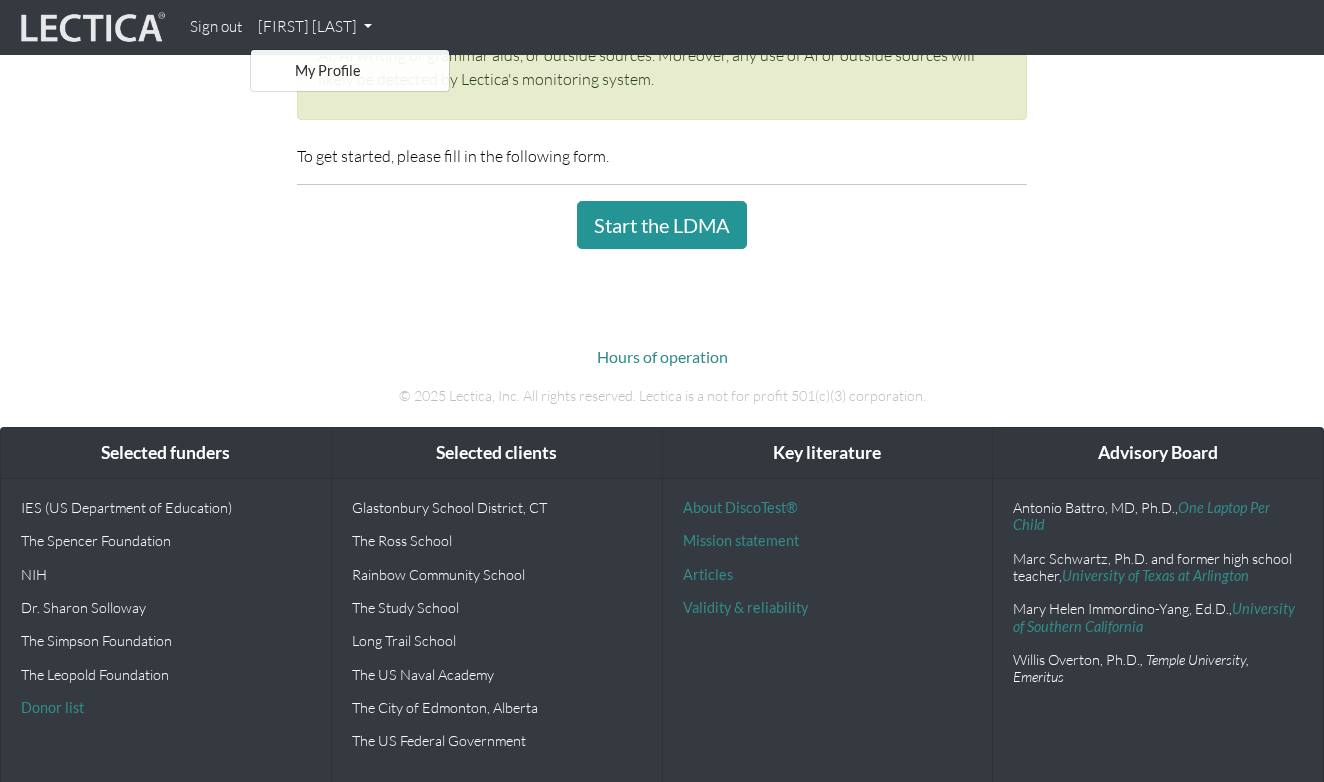 click on "Sign out" at bounding box center [216, 27] 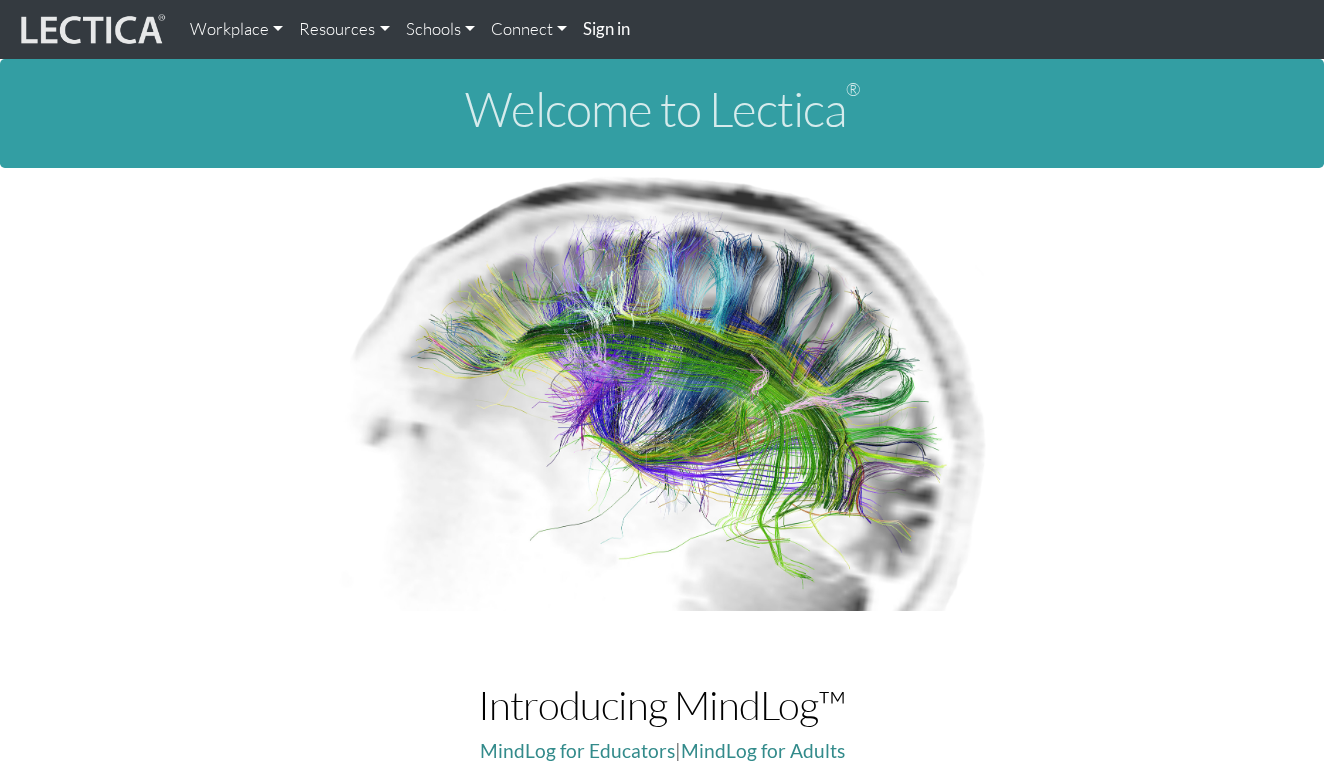 scroll, scrollTop: 0, scrollLeft: 0, axis: both 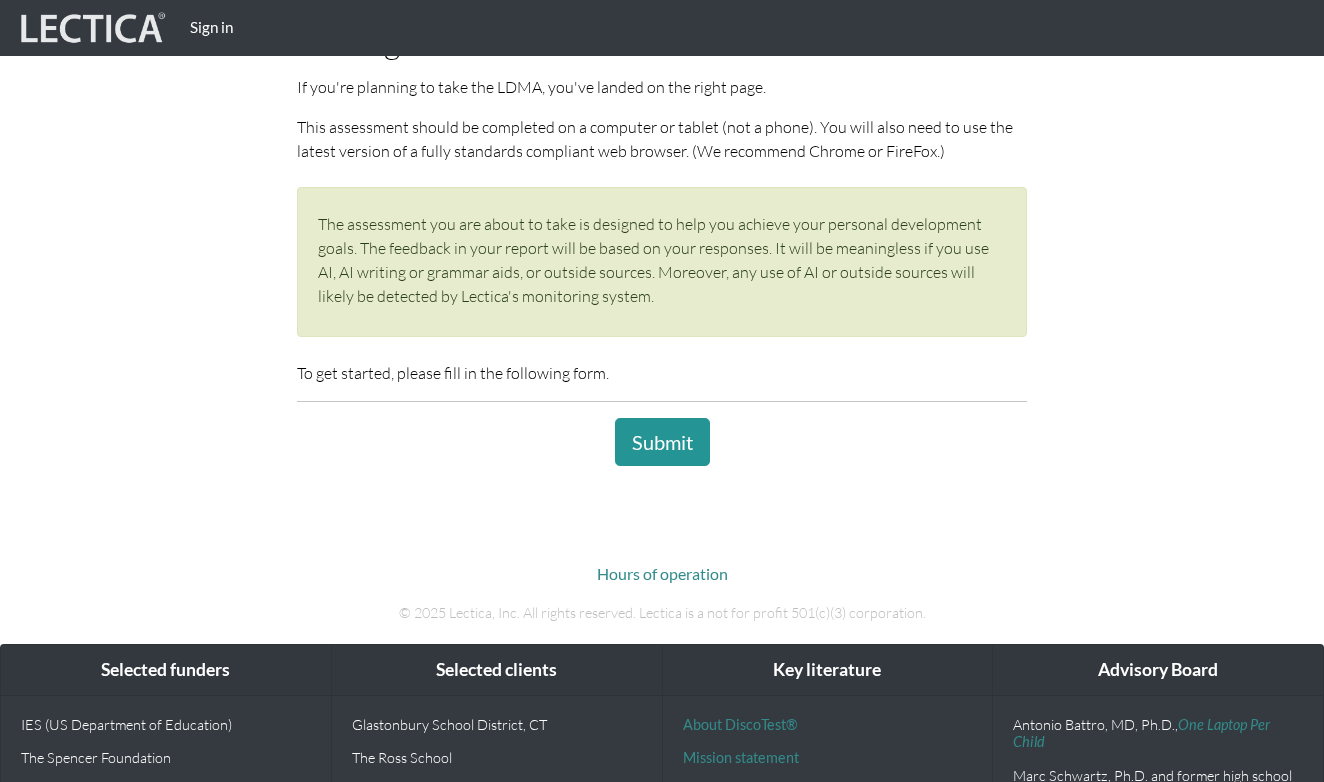 drag, startPoint x: 670, startPoint y: 430, endPoint x: 816, endPoint y: 395, distance: 150.13661 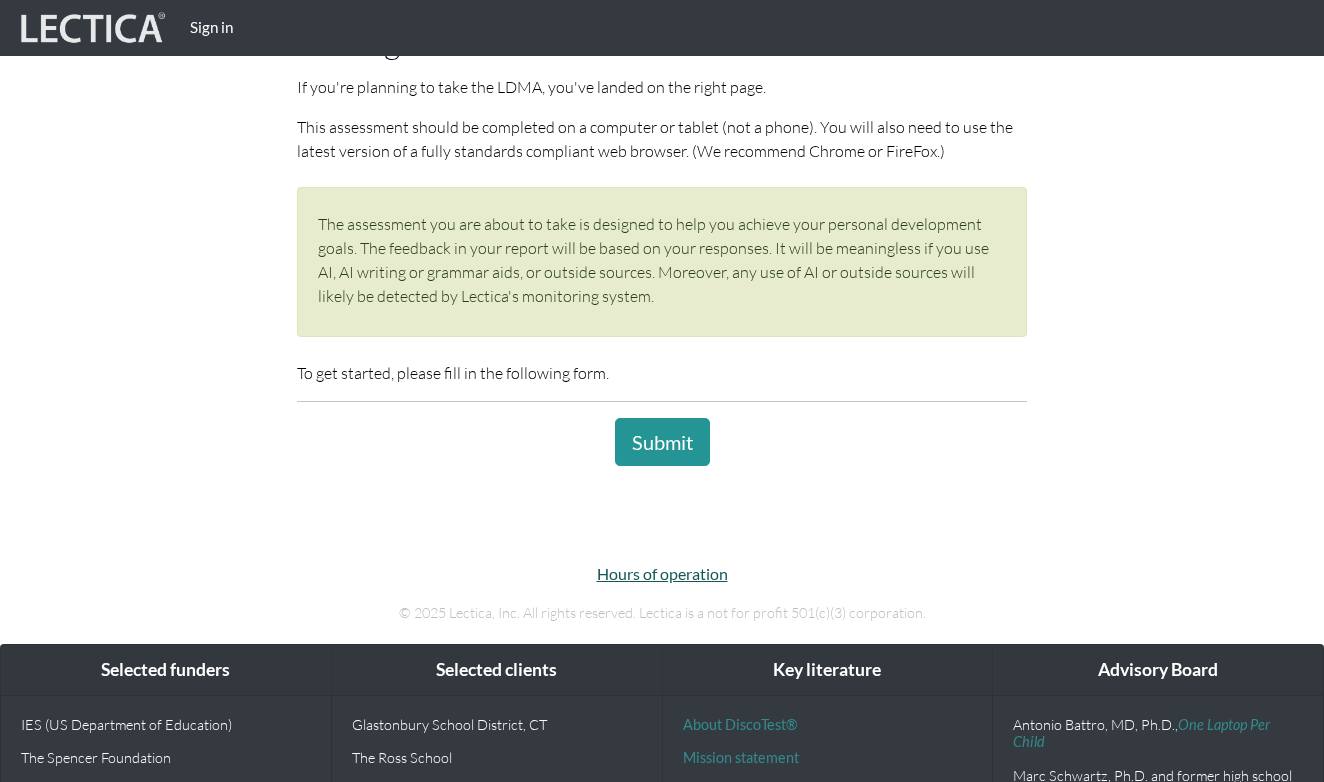click on "Hours of operation" at bounding box center (662, 573) 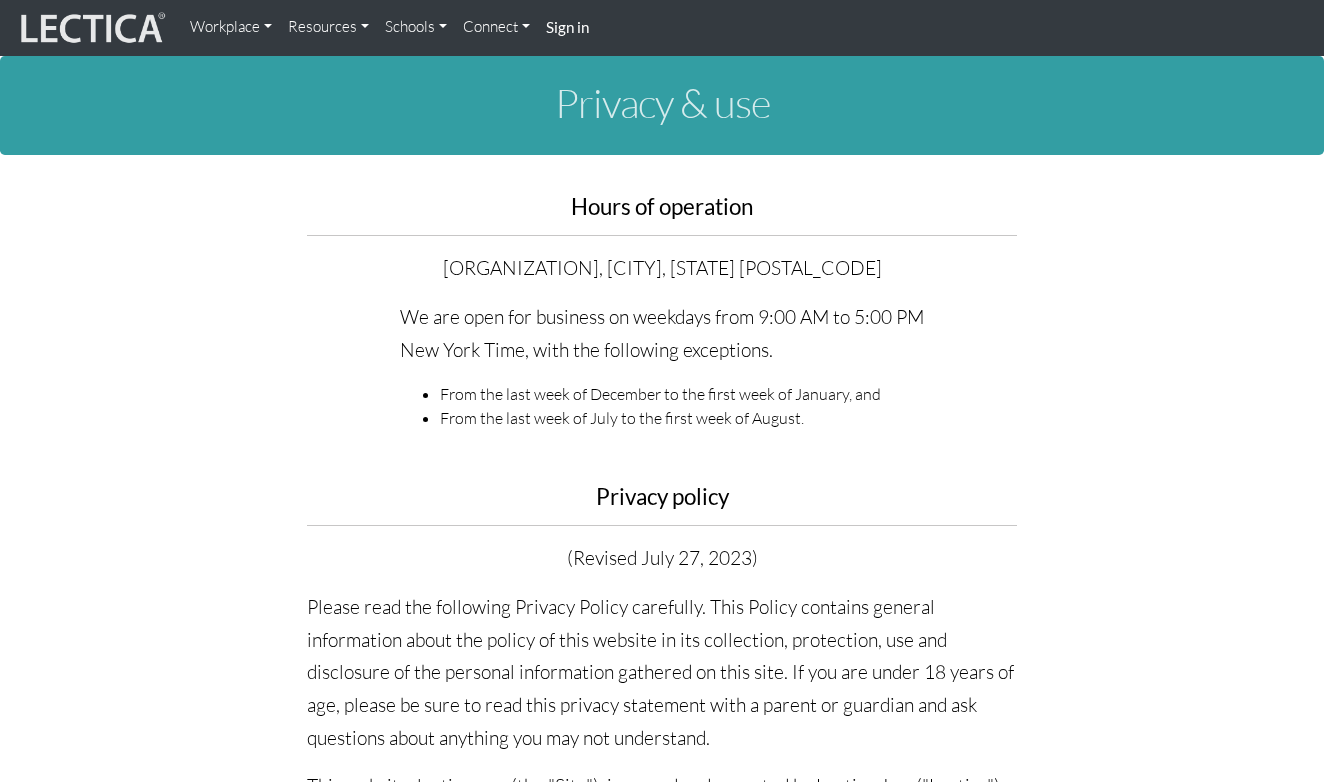 scroll, scrollTop: 0, scrollLeft: 0, axis: both 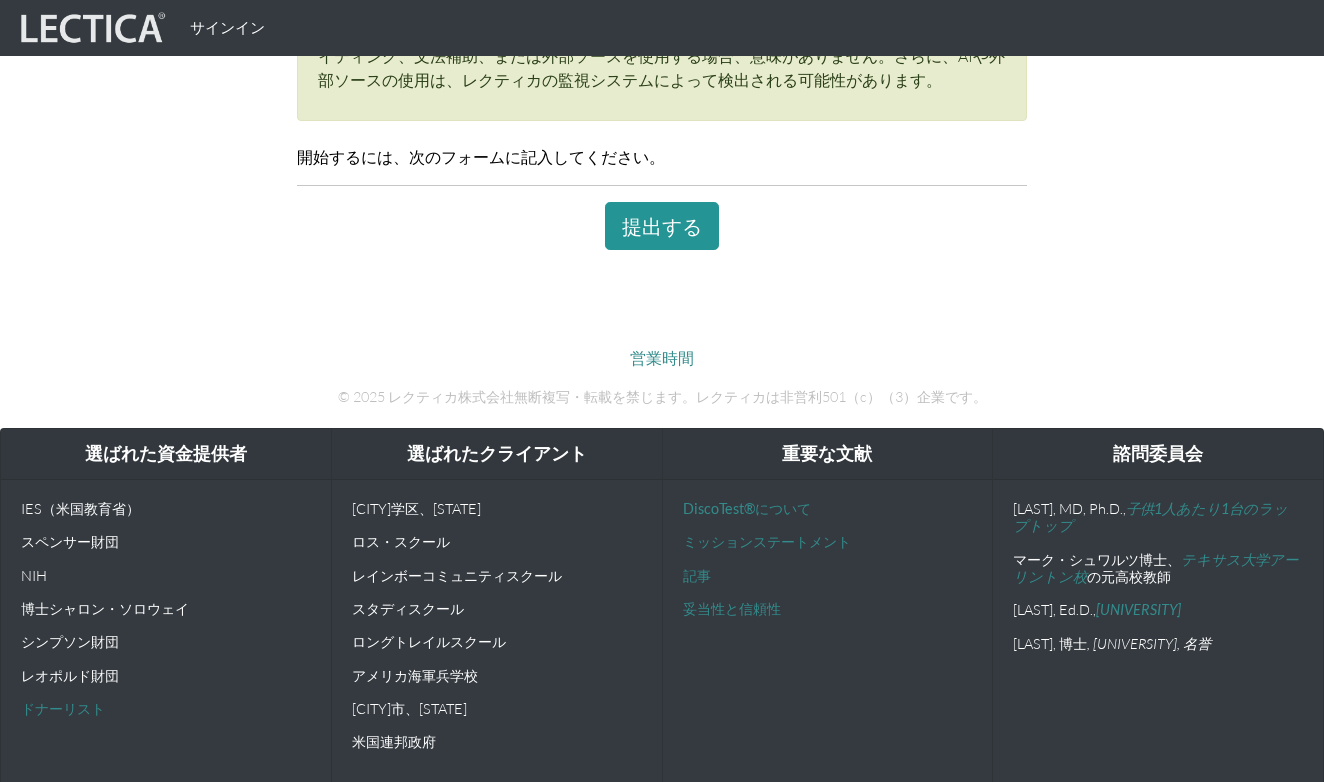 click on "提出する" at bounding box center (662, 226) 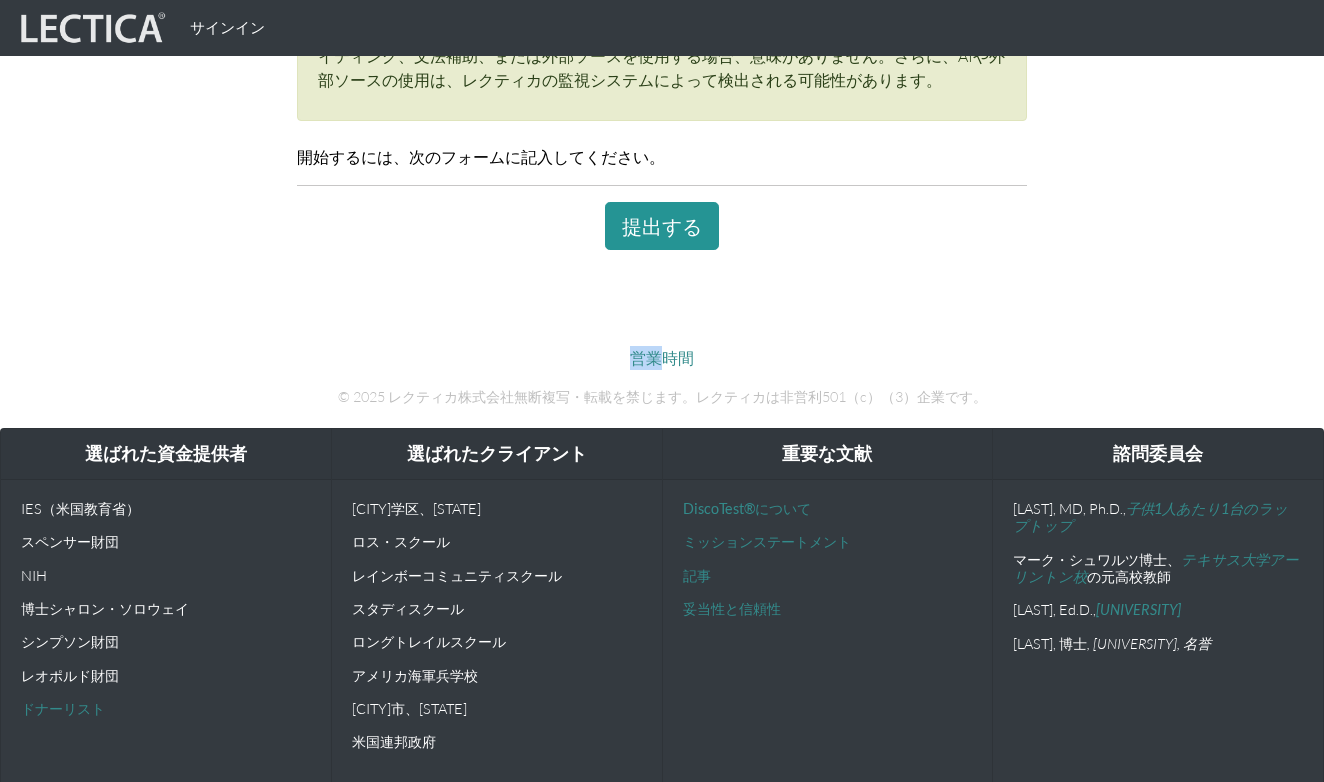 click on "提出する" at bounding box center [662, 226] 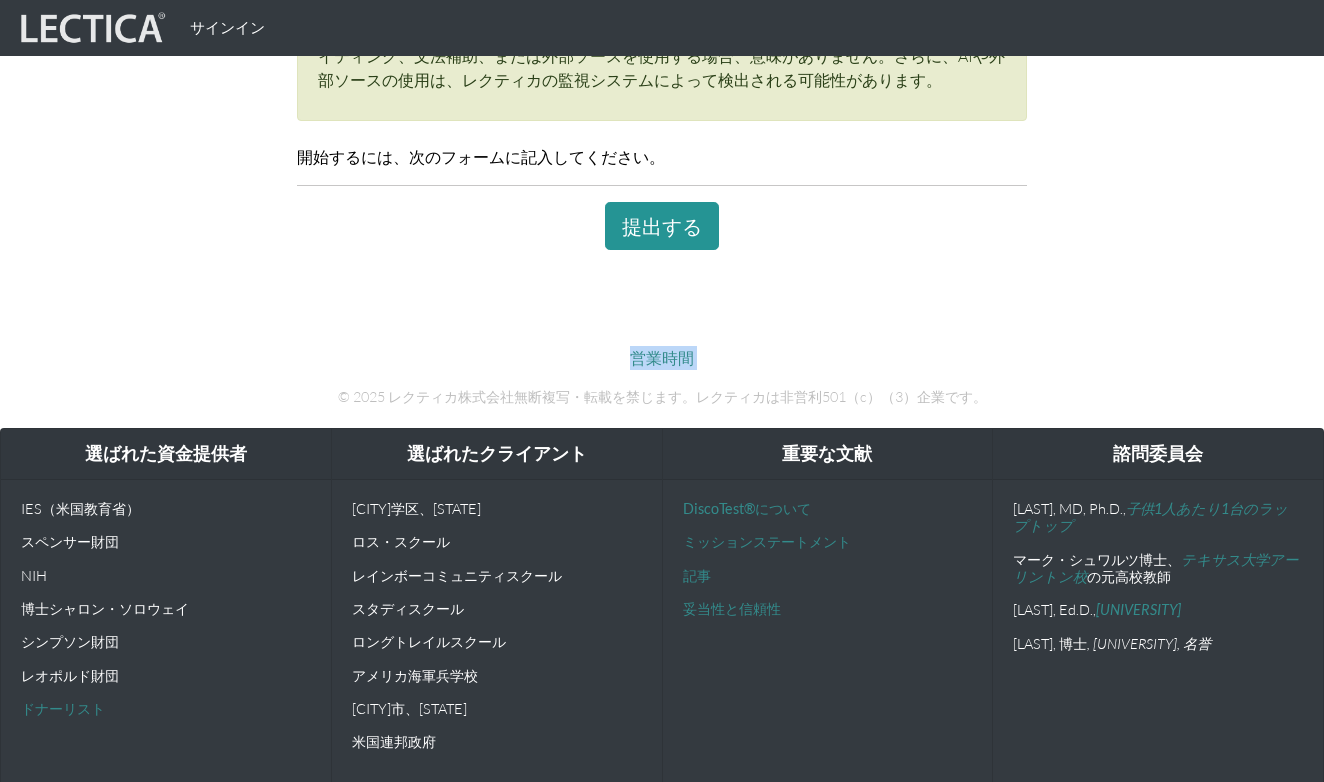 click on "提出する" at bounding box center (662, 226) 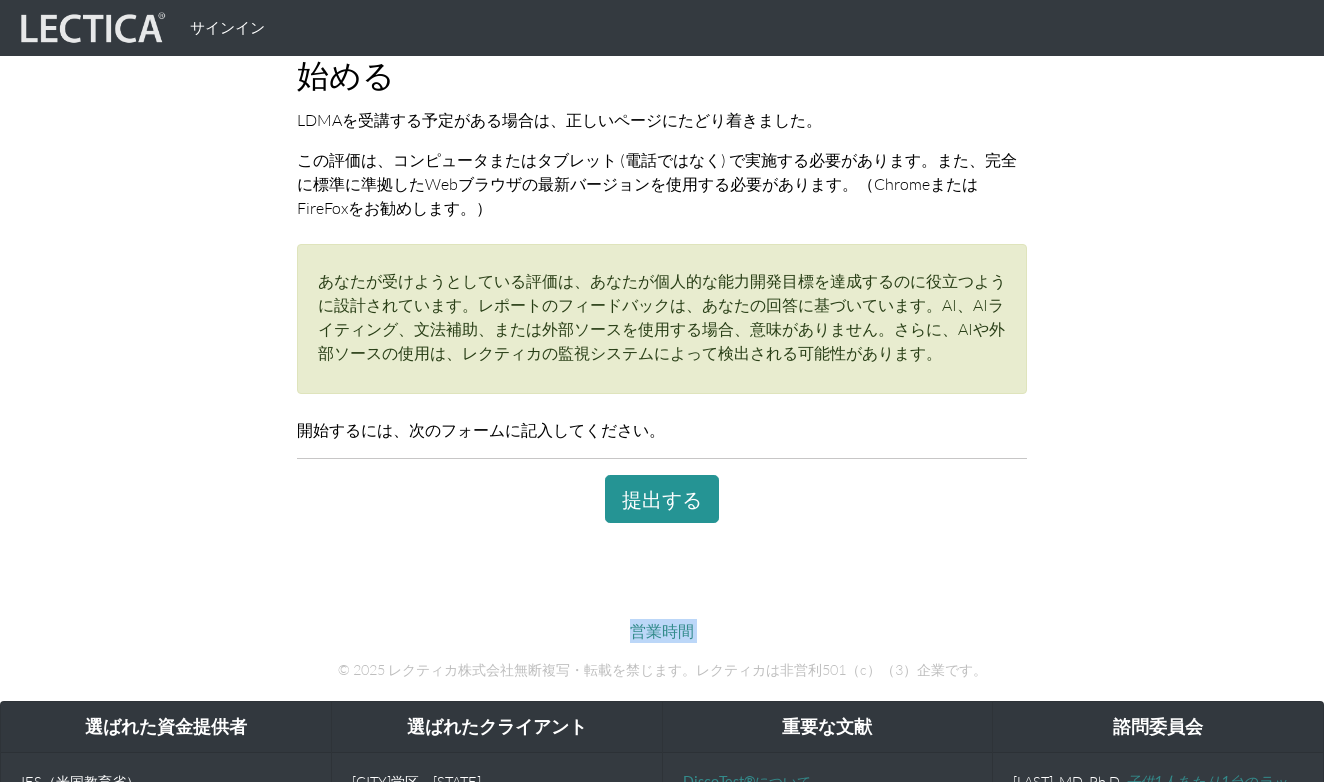 scroll, scrollTop: 138, scrollLeft: 0, axis: vertical 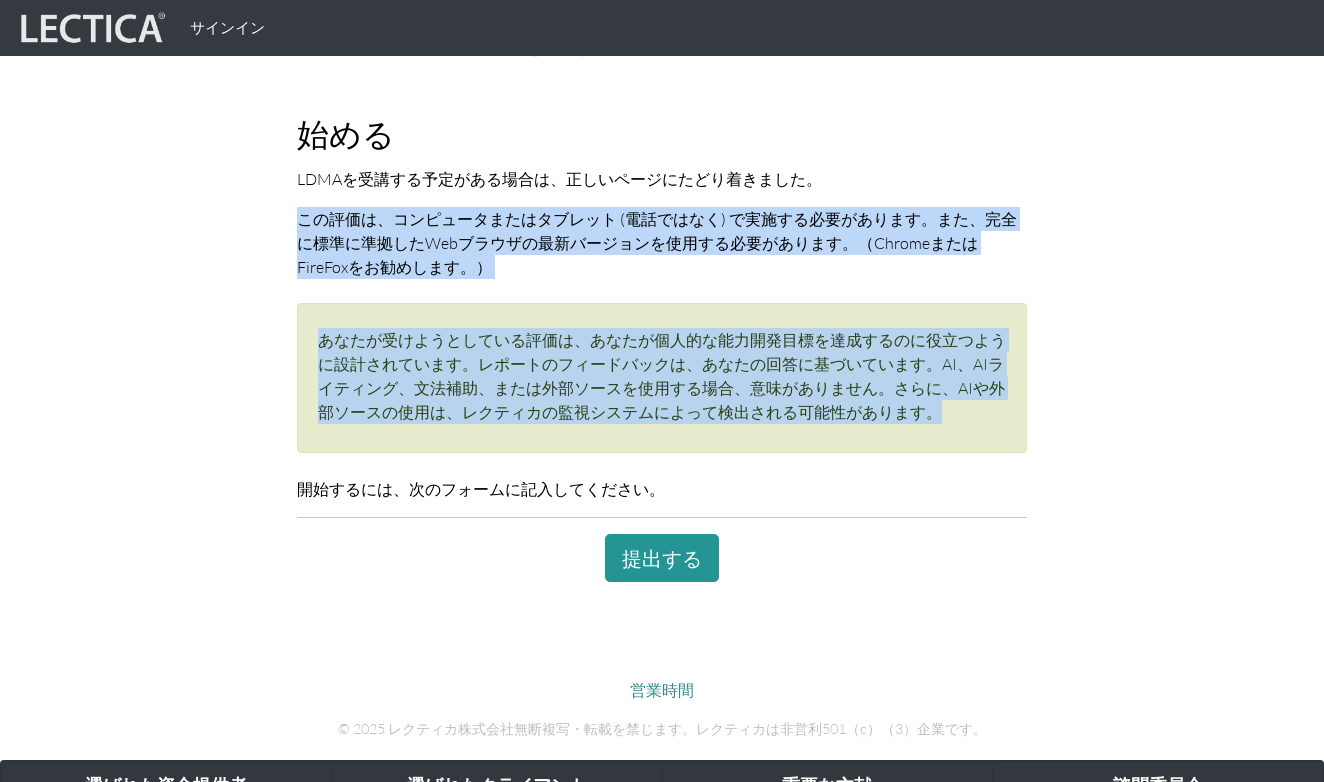 drag, startPoint x: 421, startPoint y: 194, endPoint x: 893, endPoint y: 416, distance: 521.6014 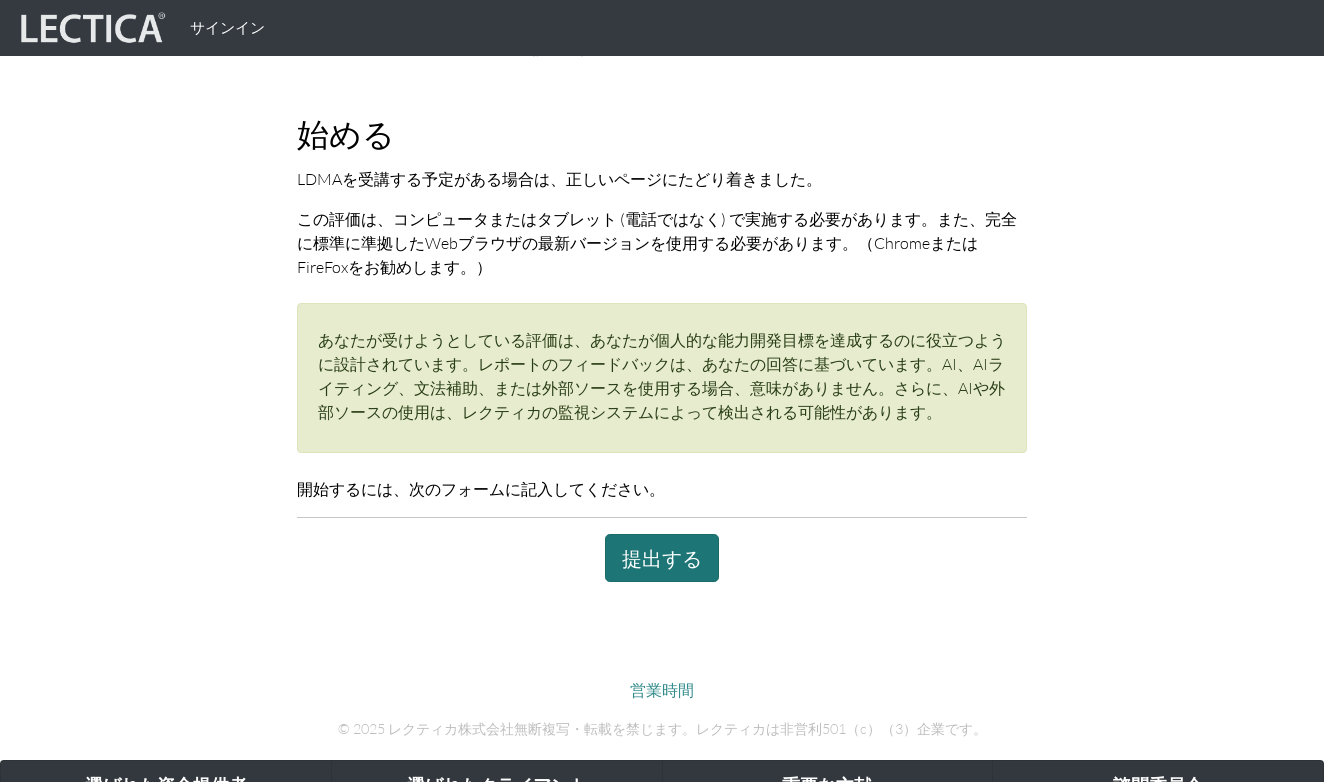 click on "提出する" at bounding box center [662, 558] 